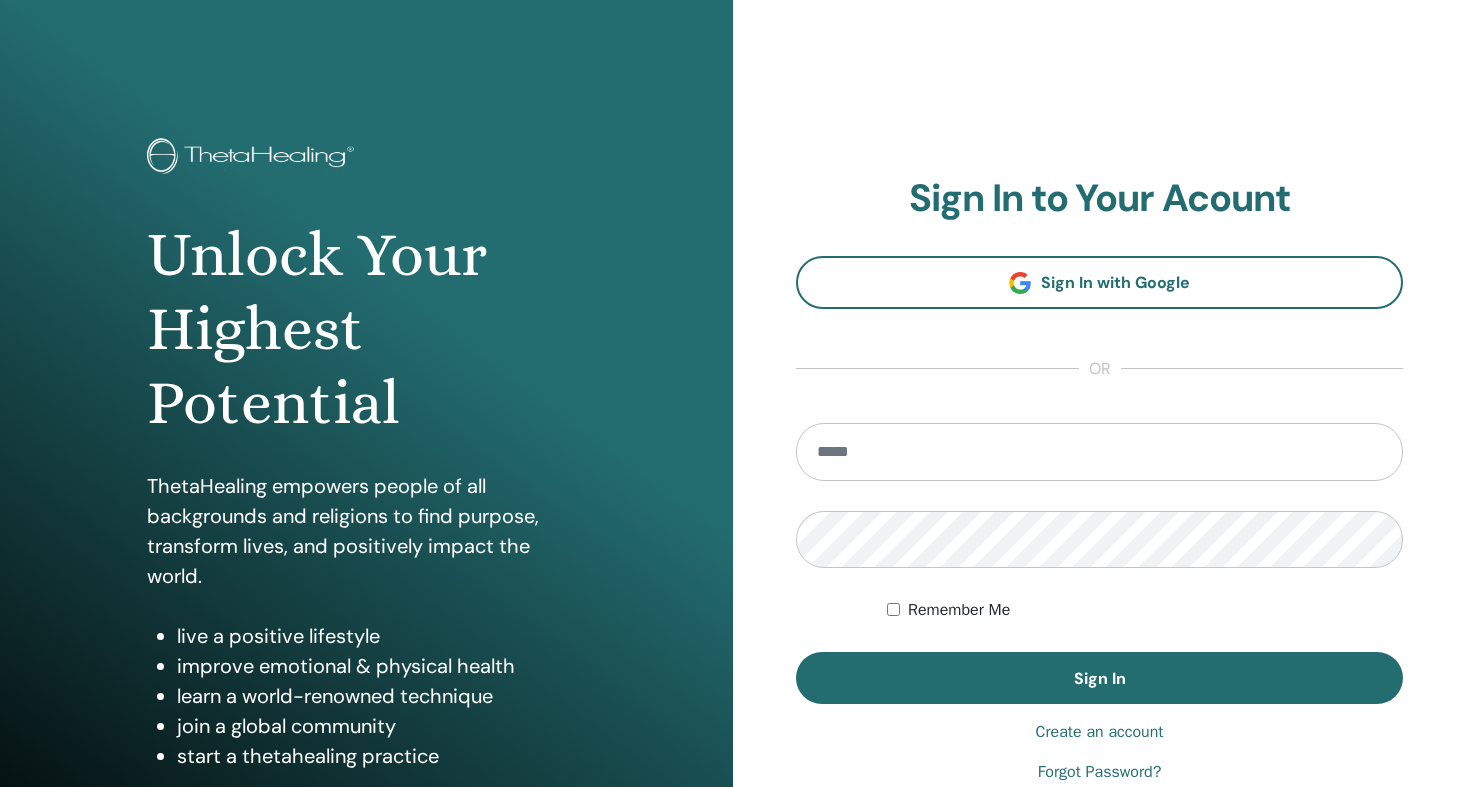 scroll, scrollTop: 0, scrollLeft: 0, axis: both 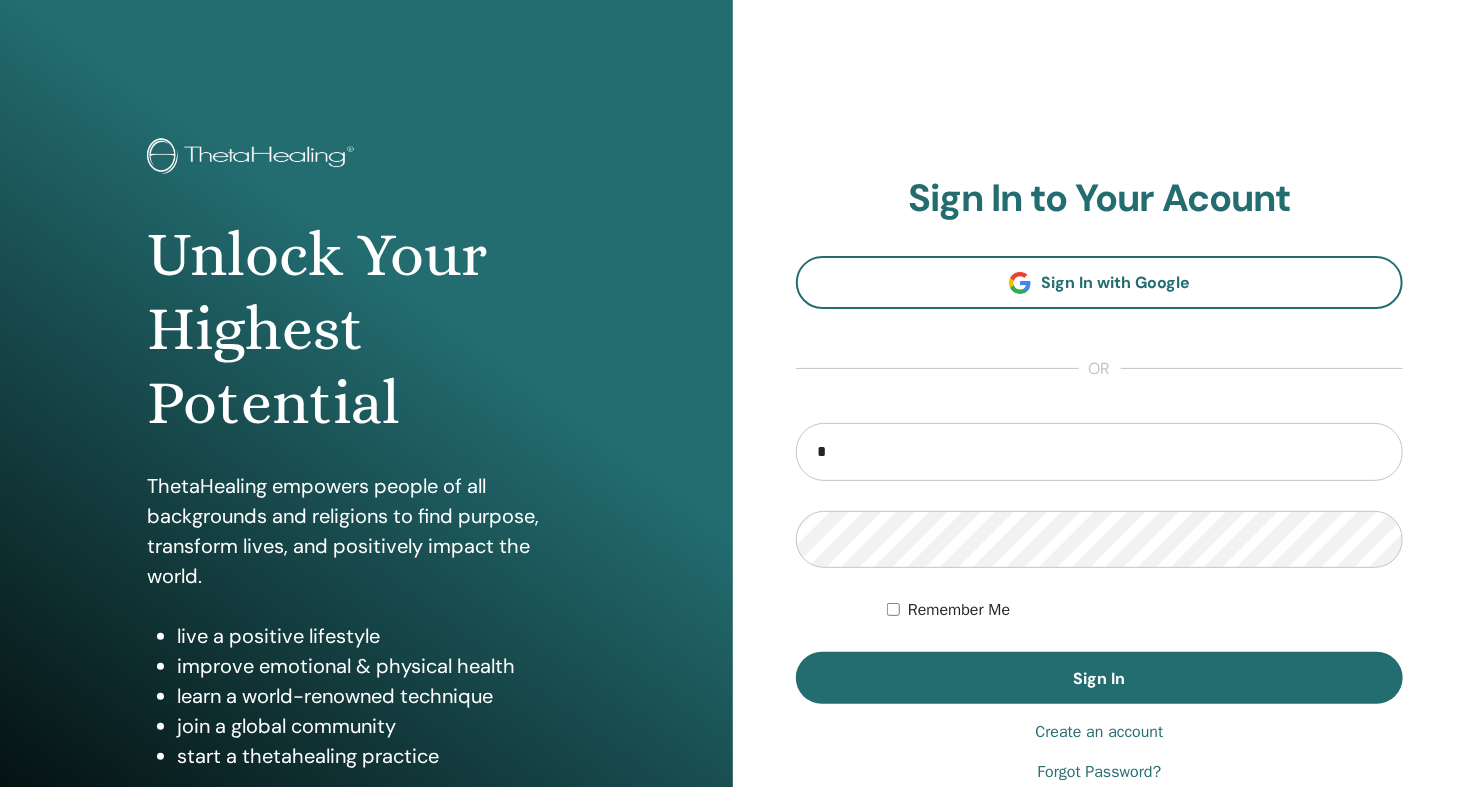 type on "**********" 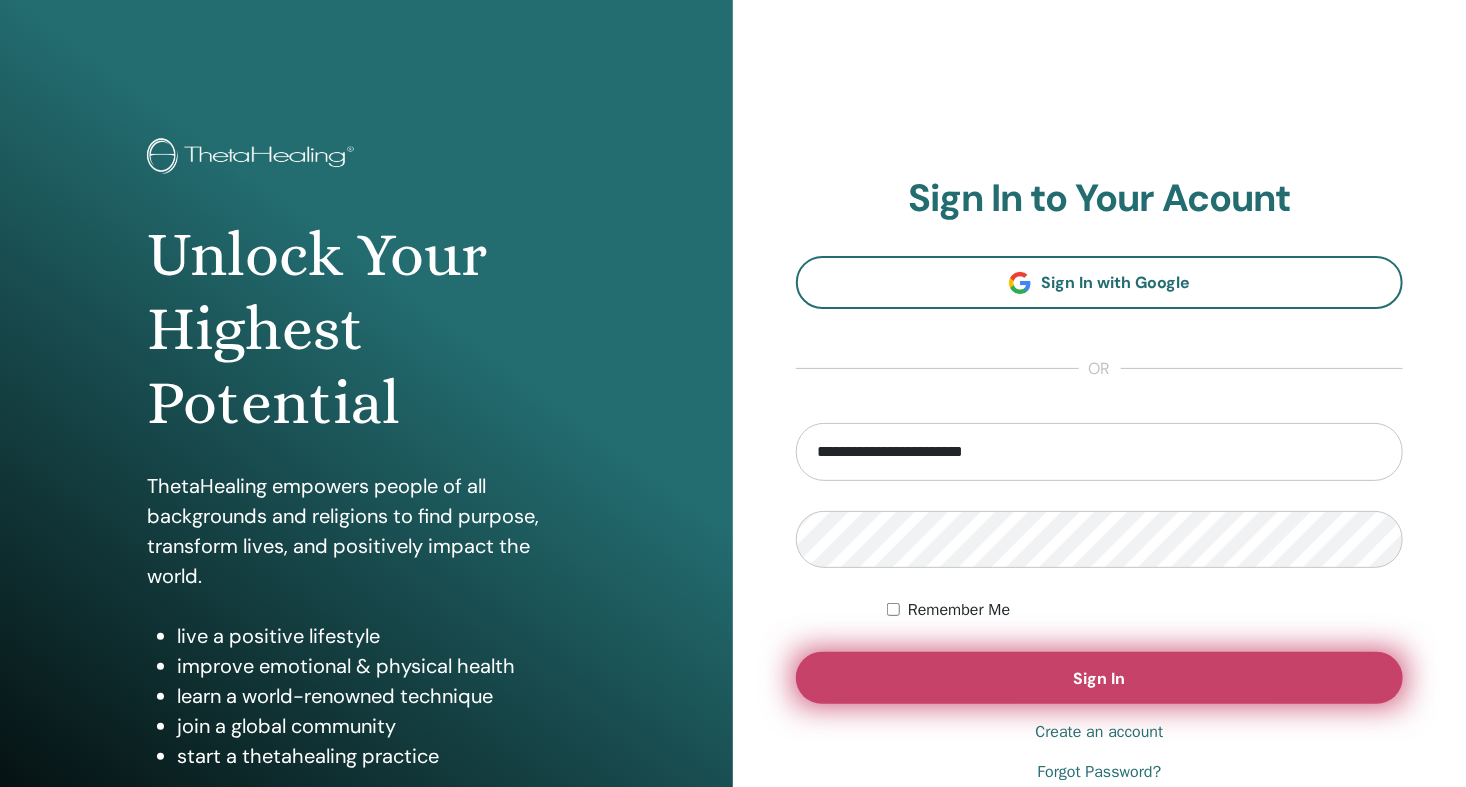 click on "Sign In" at bounding box center (1099, 678) 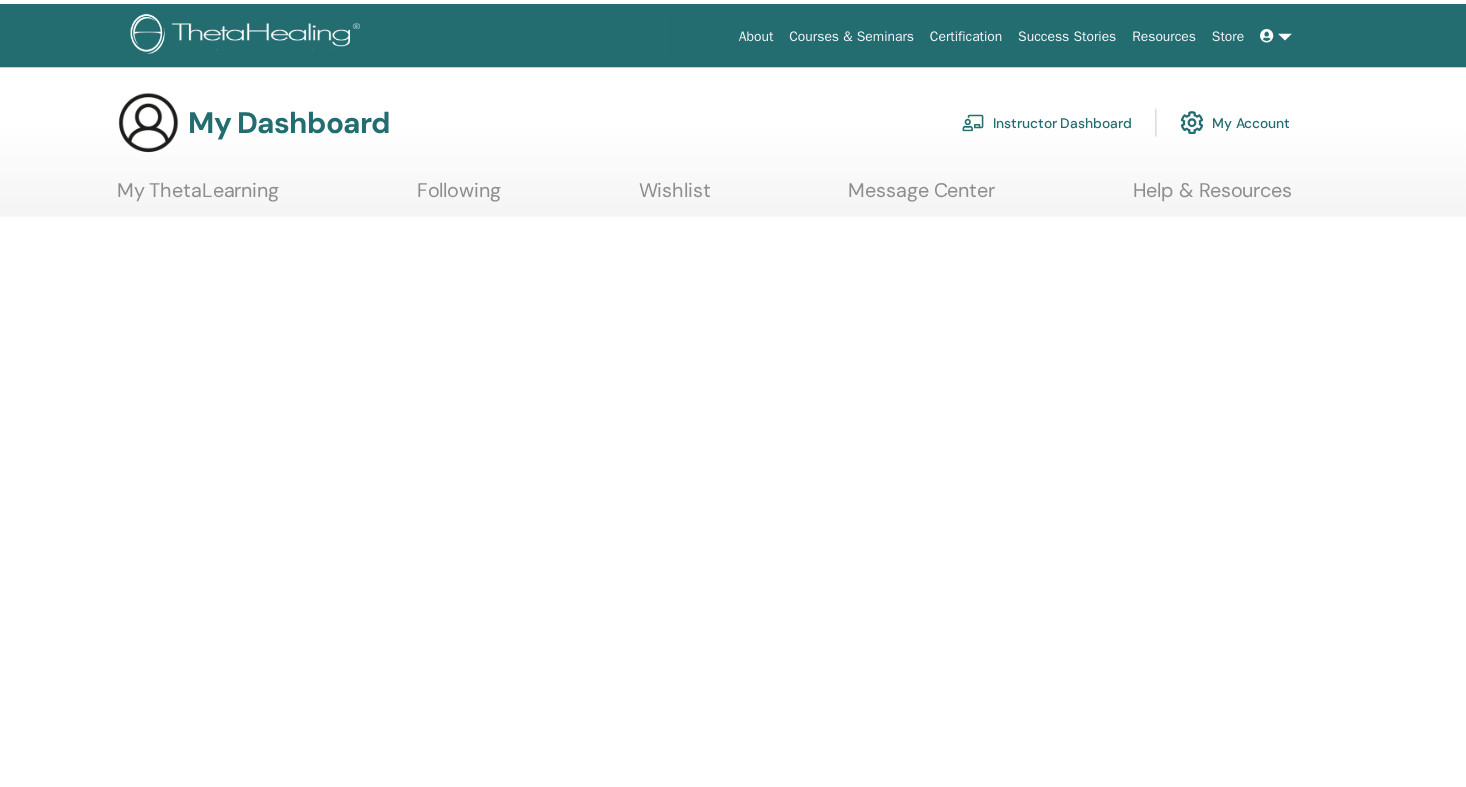 scroll, scrollTop: 0, scrollLeft: 0, axis: both 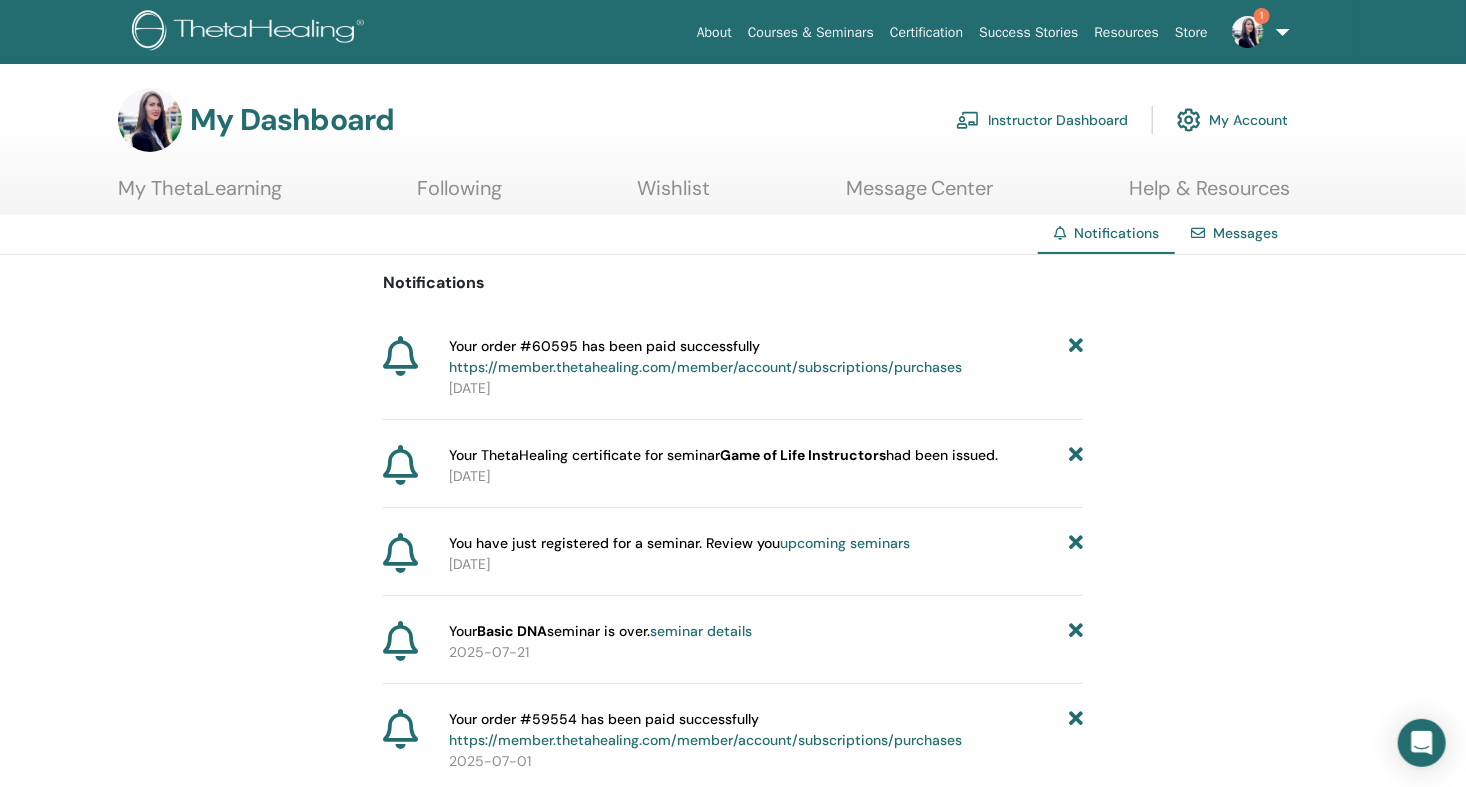 click on "Instructor Dashboard" at bounding box center [1042, 120] 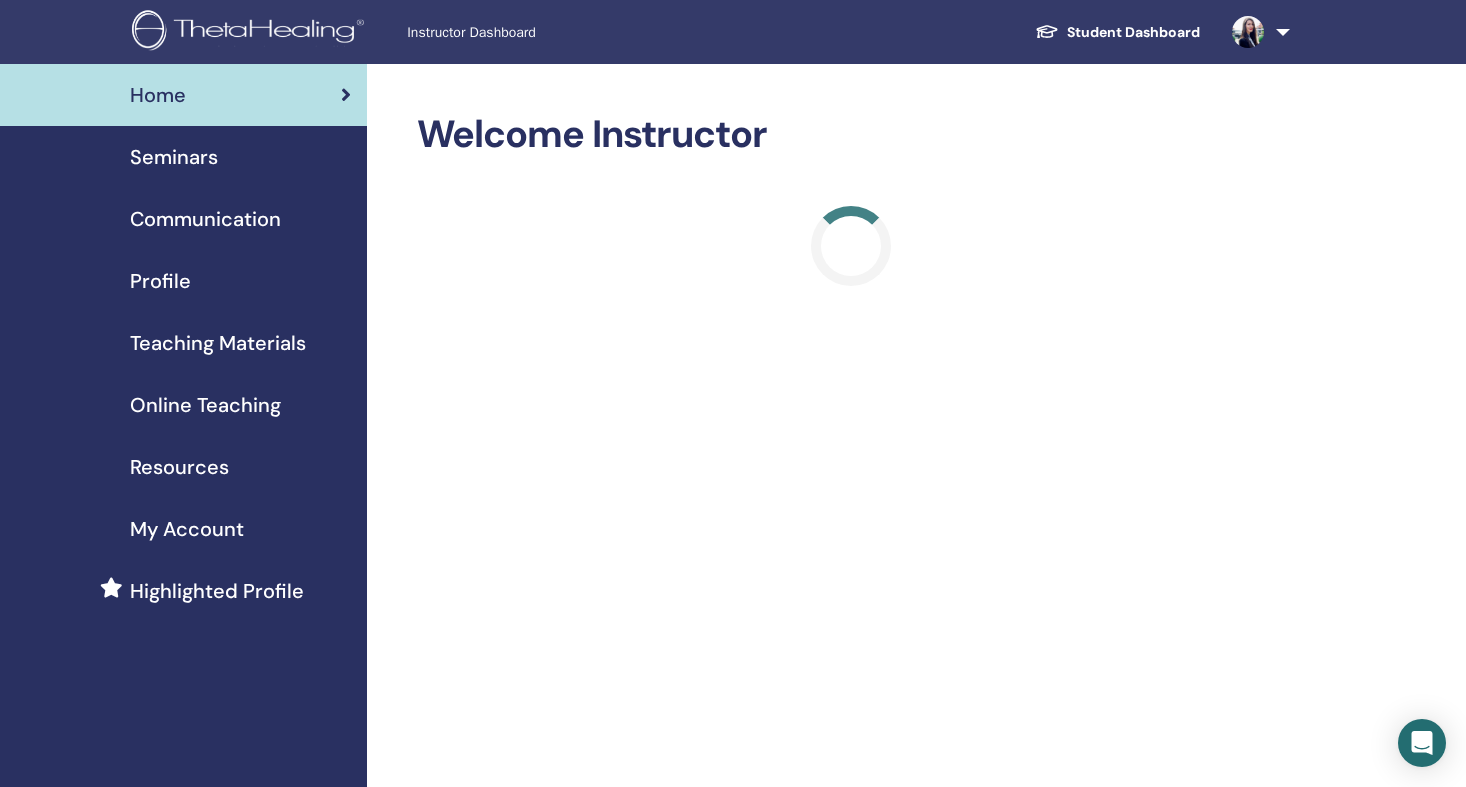 scroll, scrollTop: 0, scrollLeft: 0, axis: both 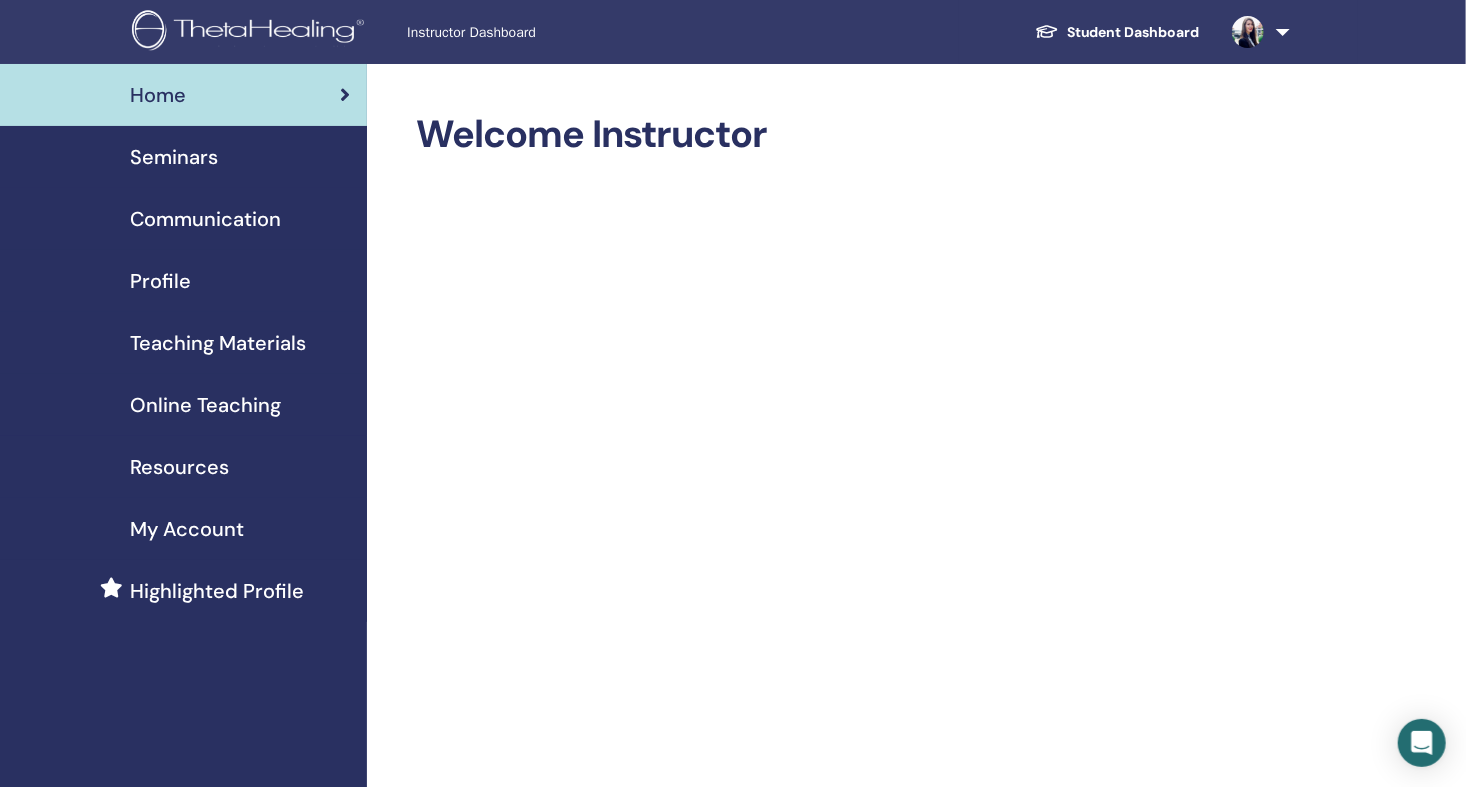 click on "Seminars" at bounding box center [174, 157] 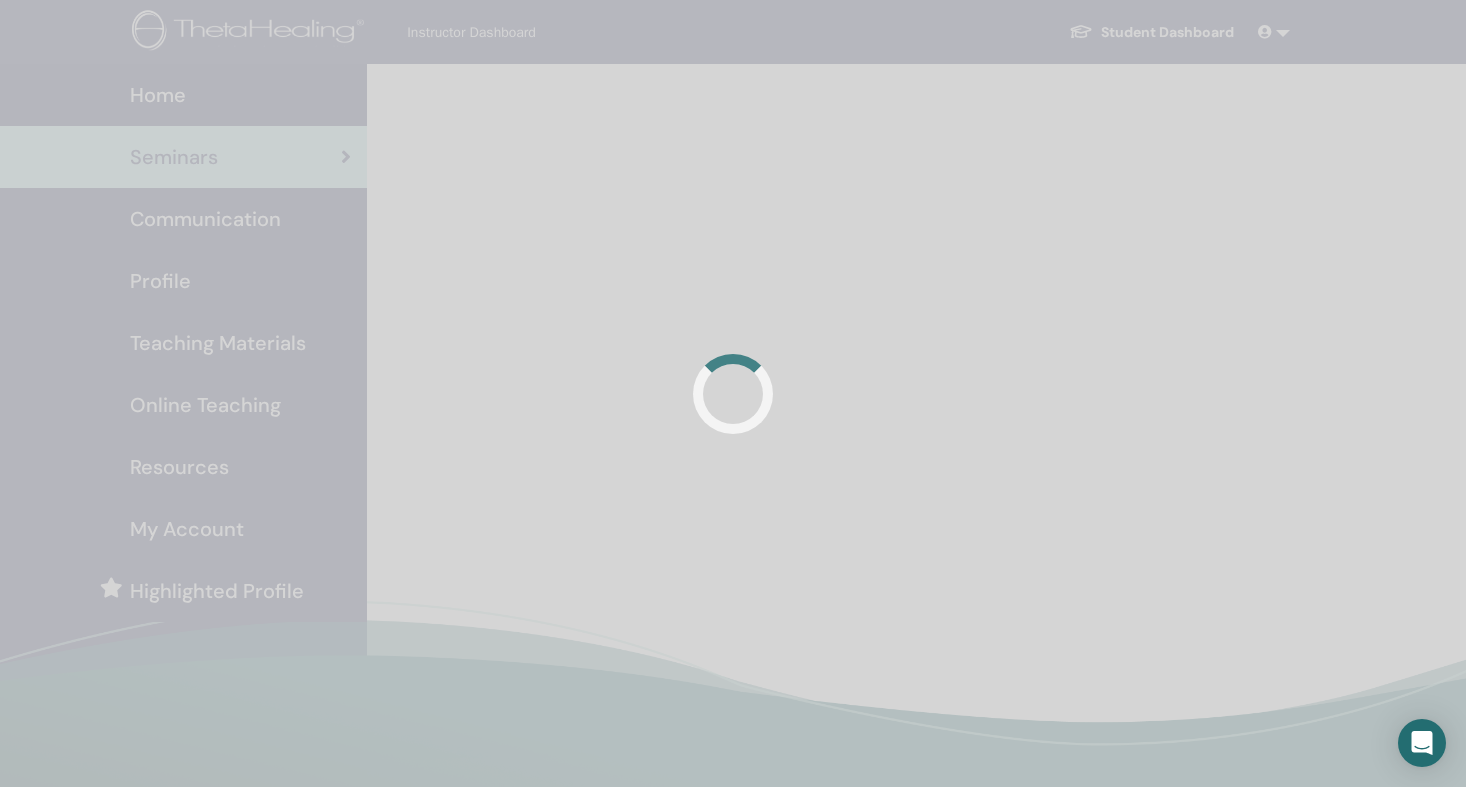 scroll, scrollTop: 0, scrollLeft: 0, axis: both 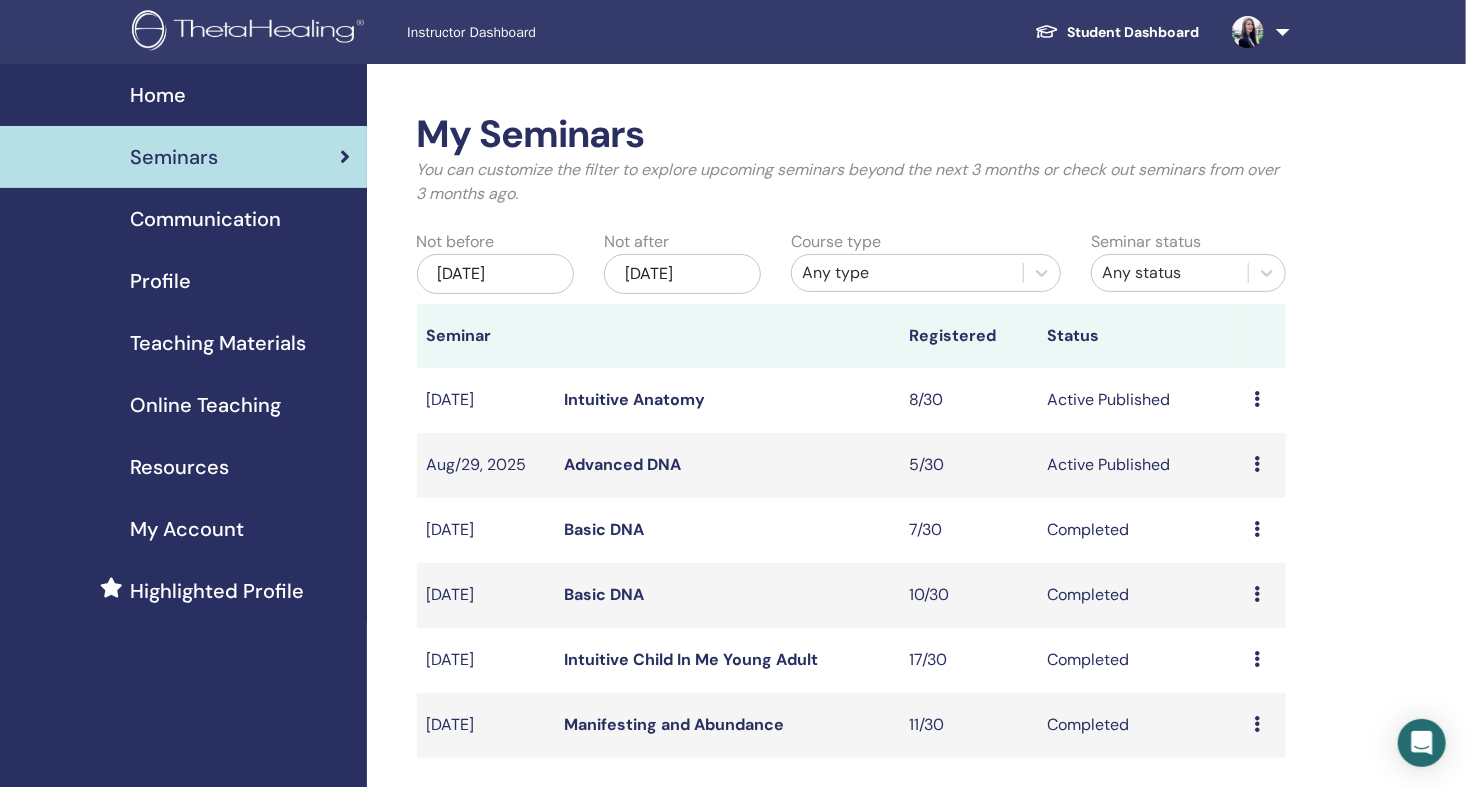 click on "Profile" at bounding box center [160, 281] 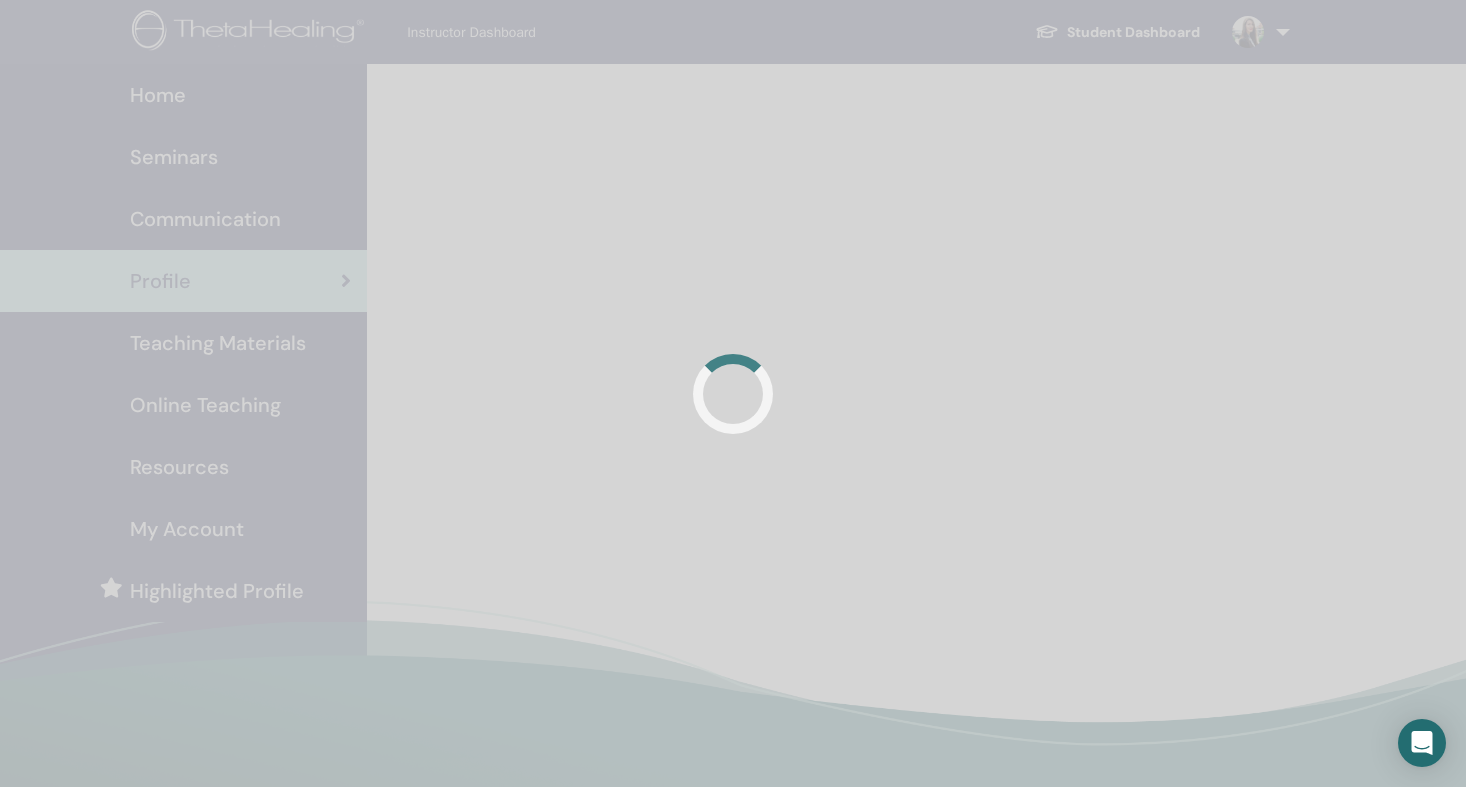 scroll, scrollTop: 0, scrollLeft: 0, axis: both 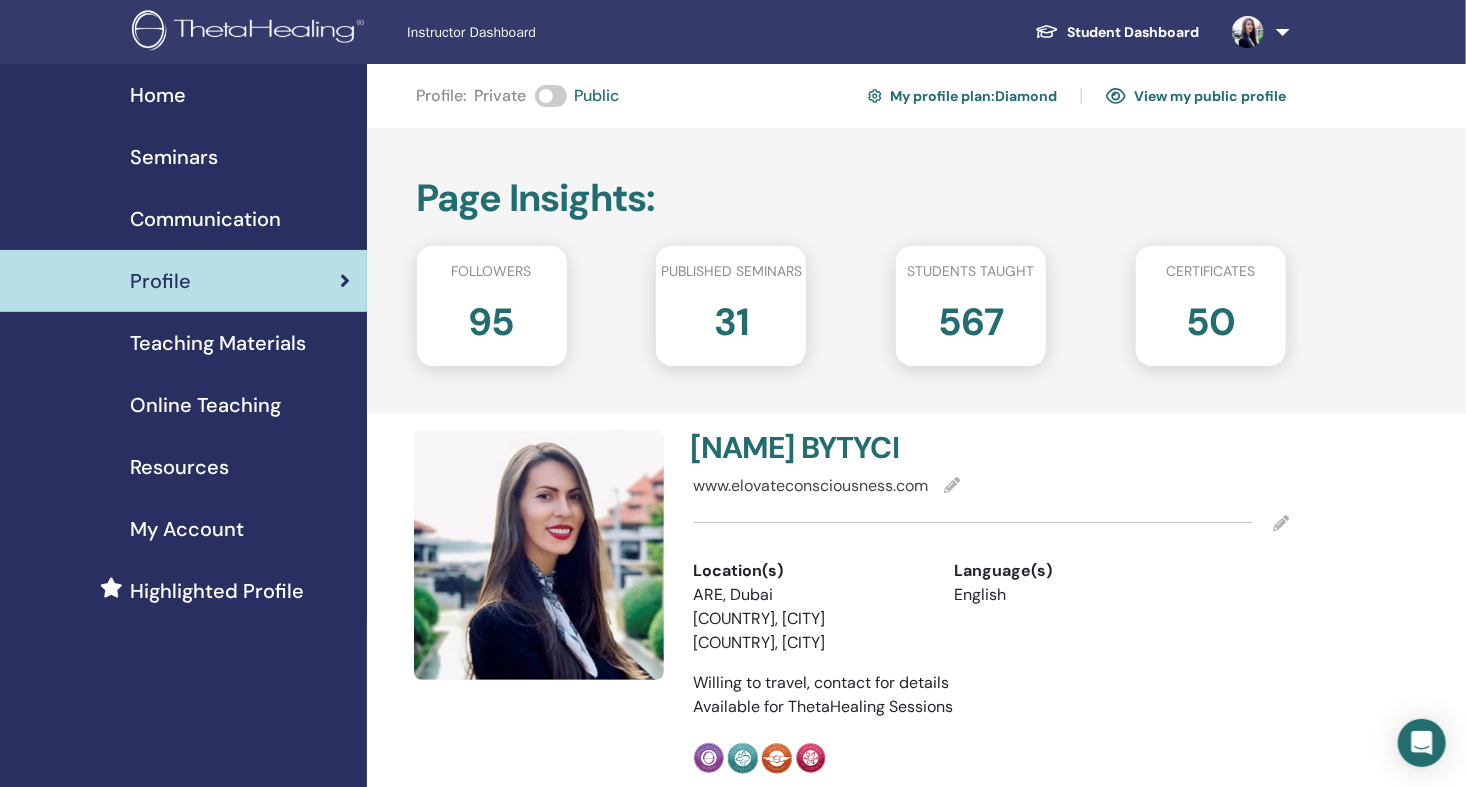 click on "Online Teaching" at bounding box center (205, 405) 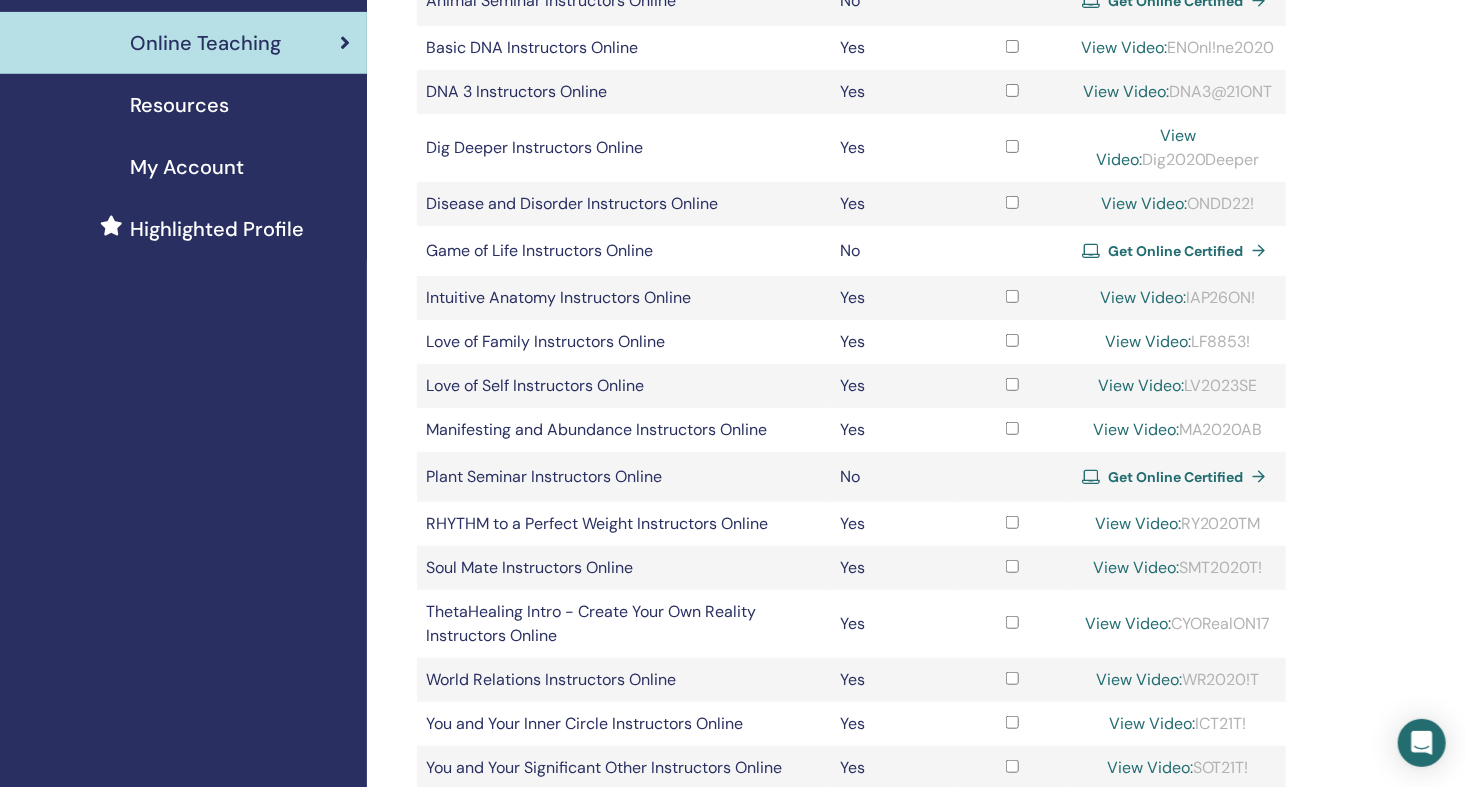 scroll, scrollTop: 333, scrollLeft: 0, axis: vertical 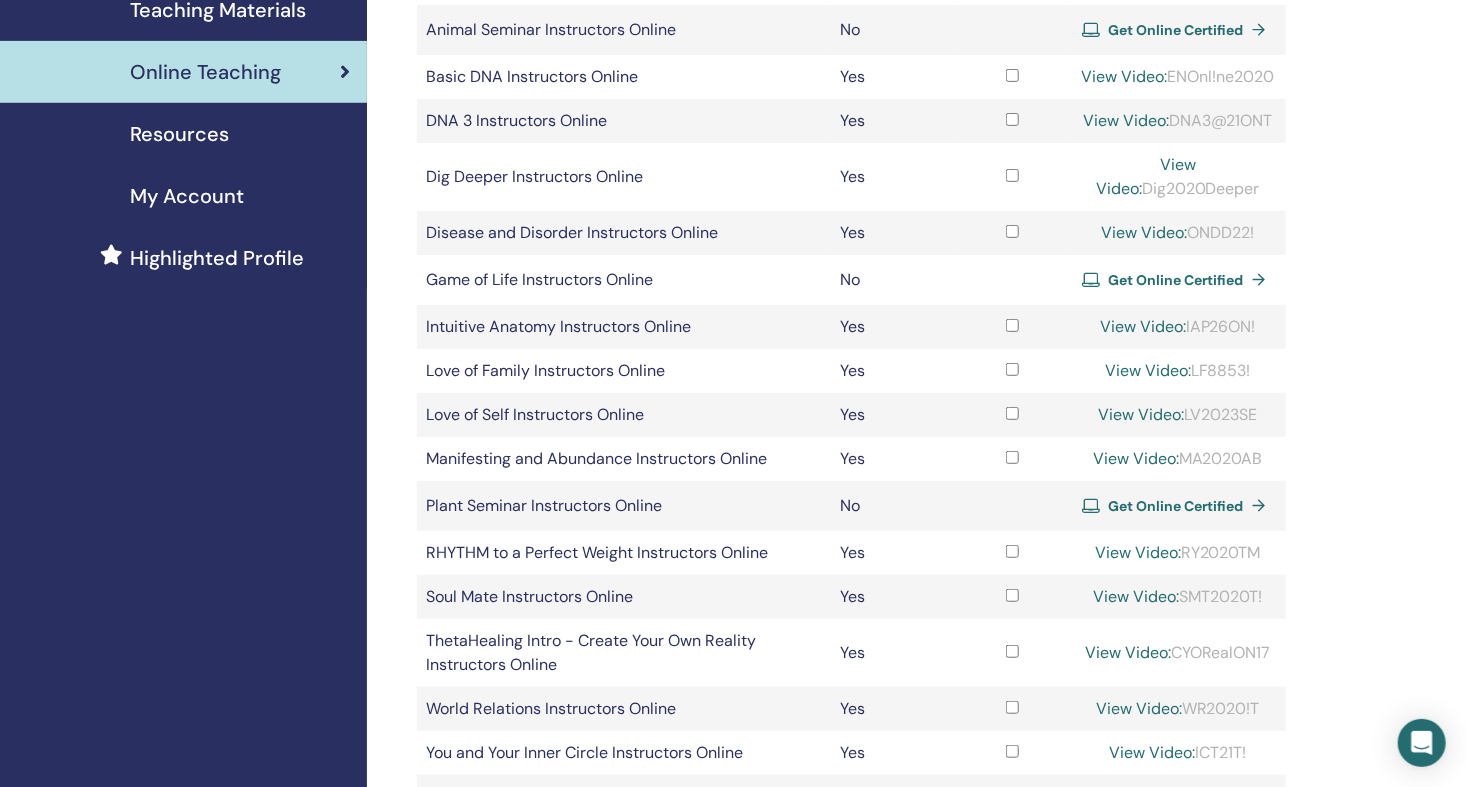 click on "Get Online Certified" at bounding box center (1176, 280) 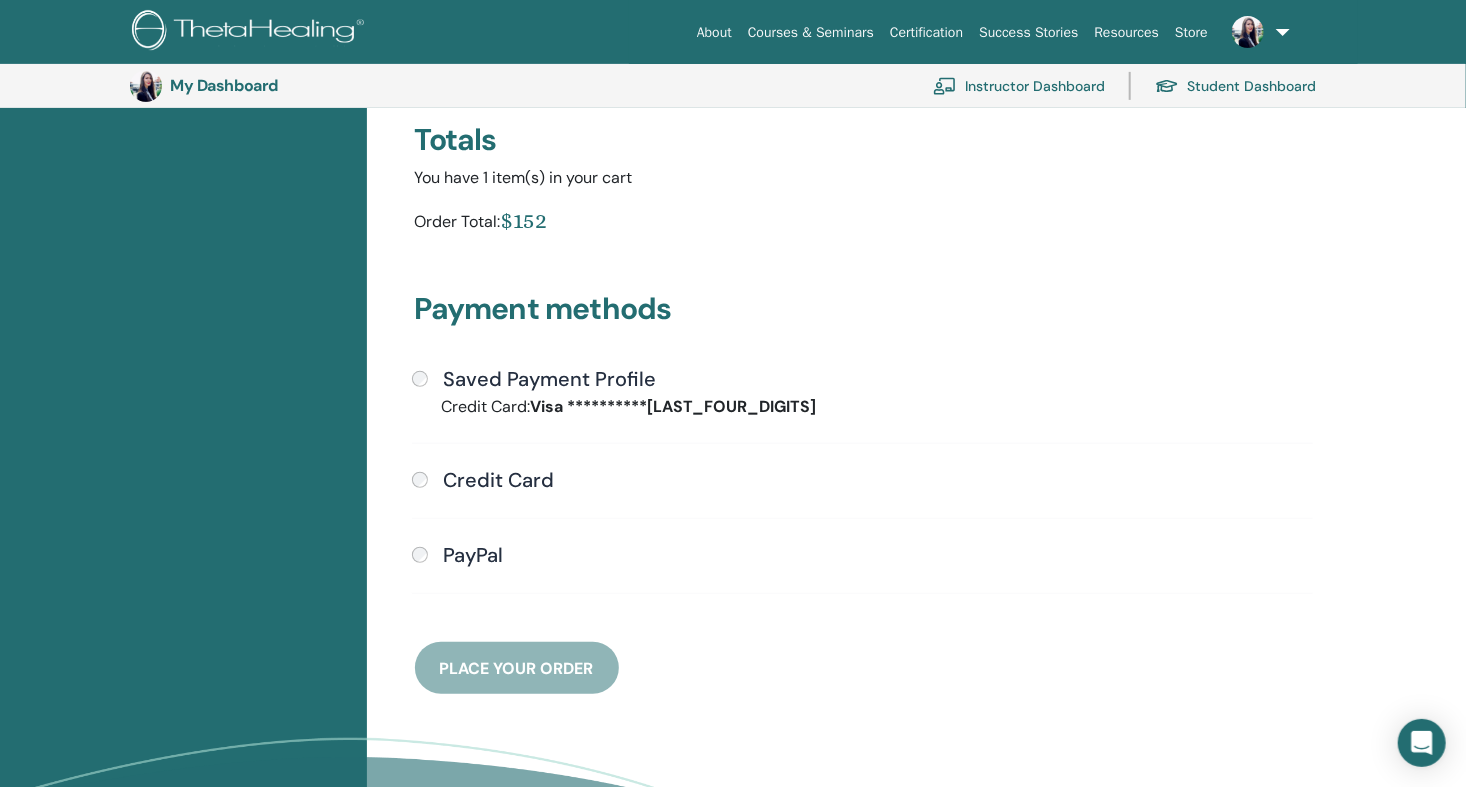 scroll, scrollTop: 377, scrollLeft: 0, axis: vertical 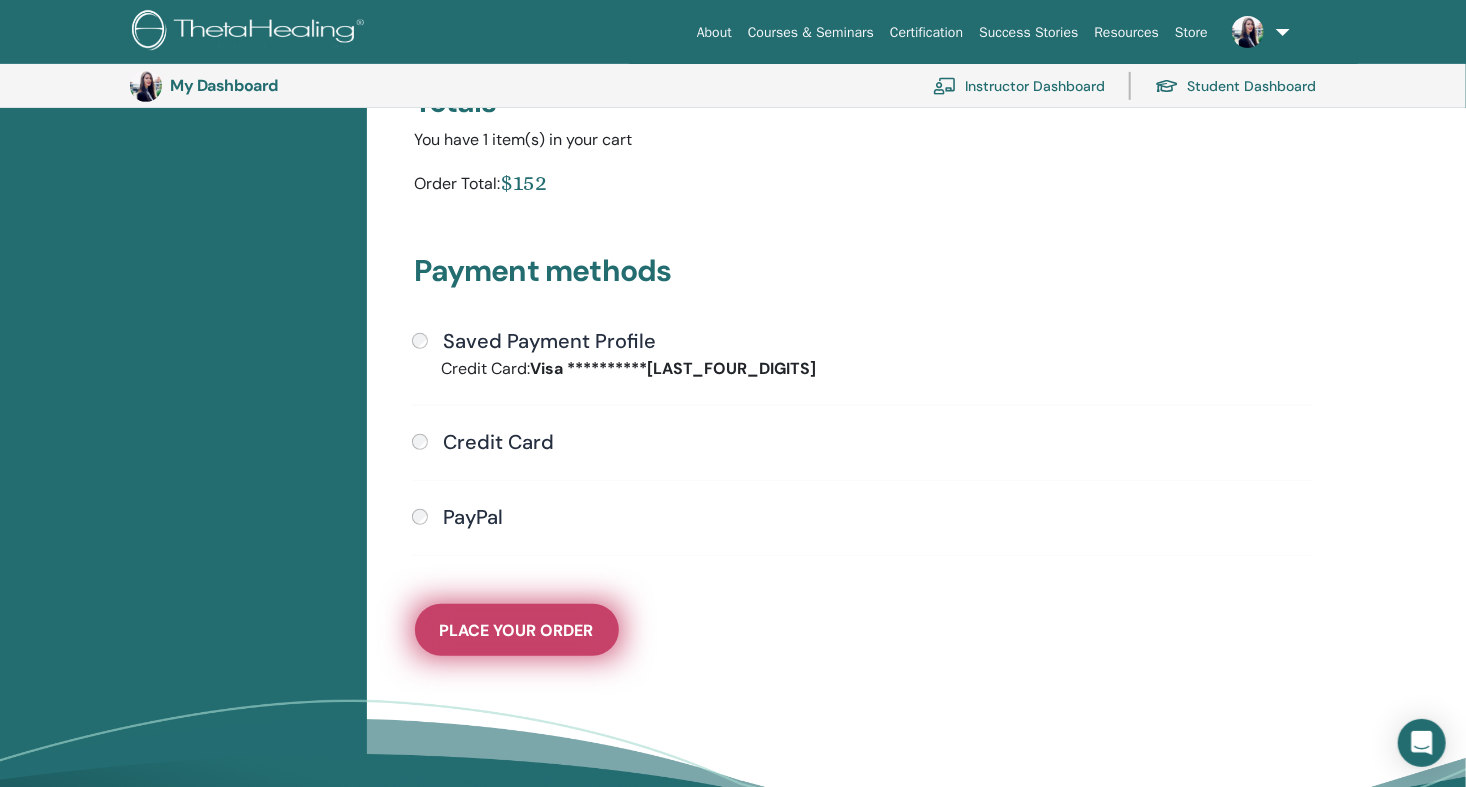 click on "Place Your Order" at bounding box center [517, 630] 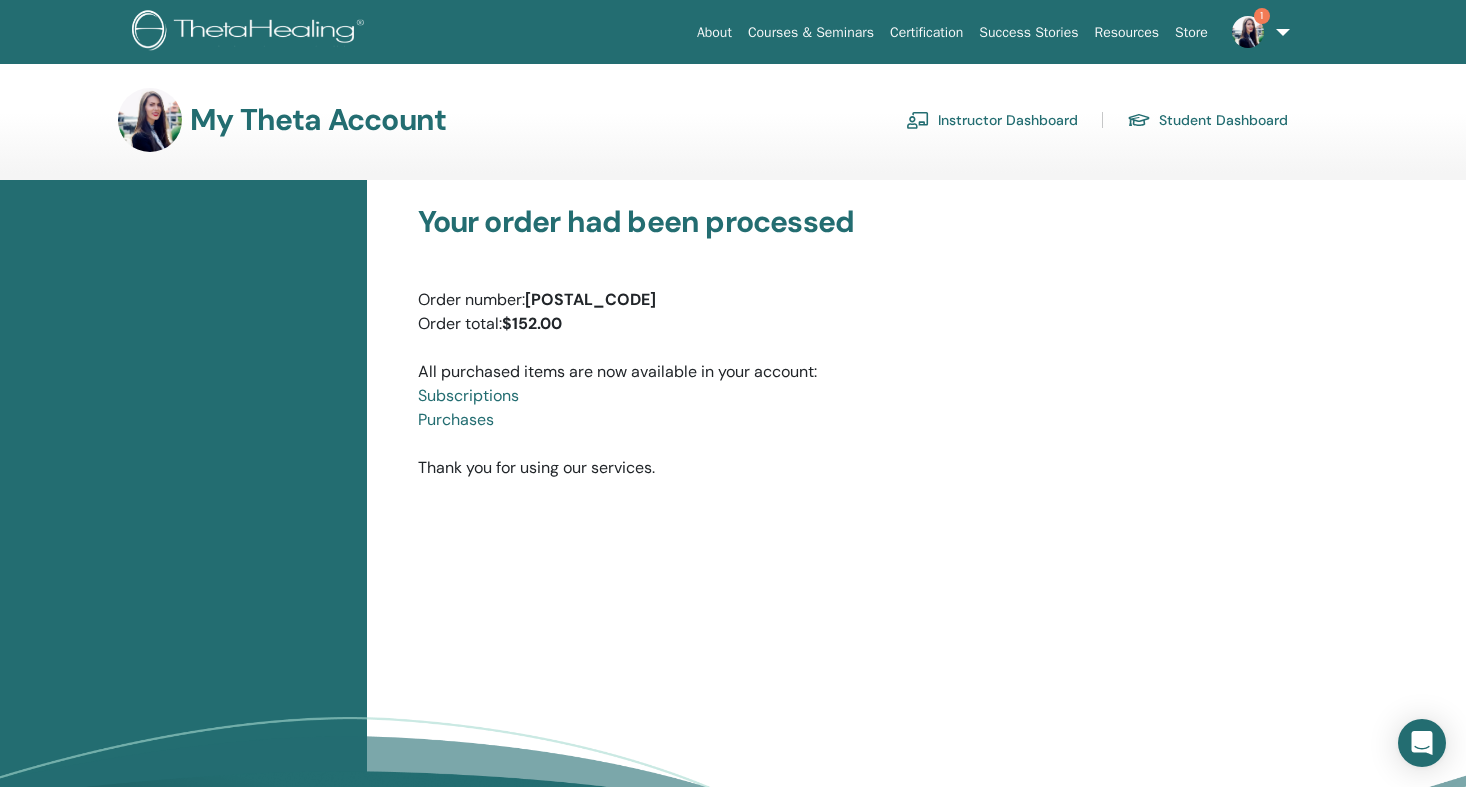 scroll, scrollTop: 0, scrollLeft: 0, axis: both 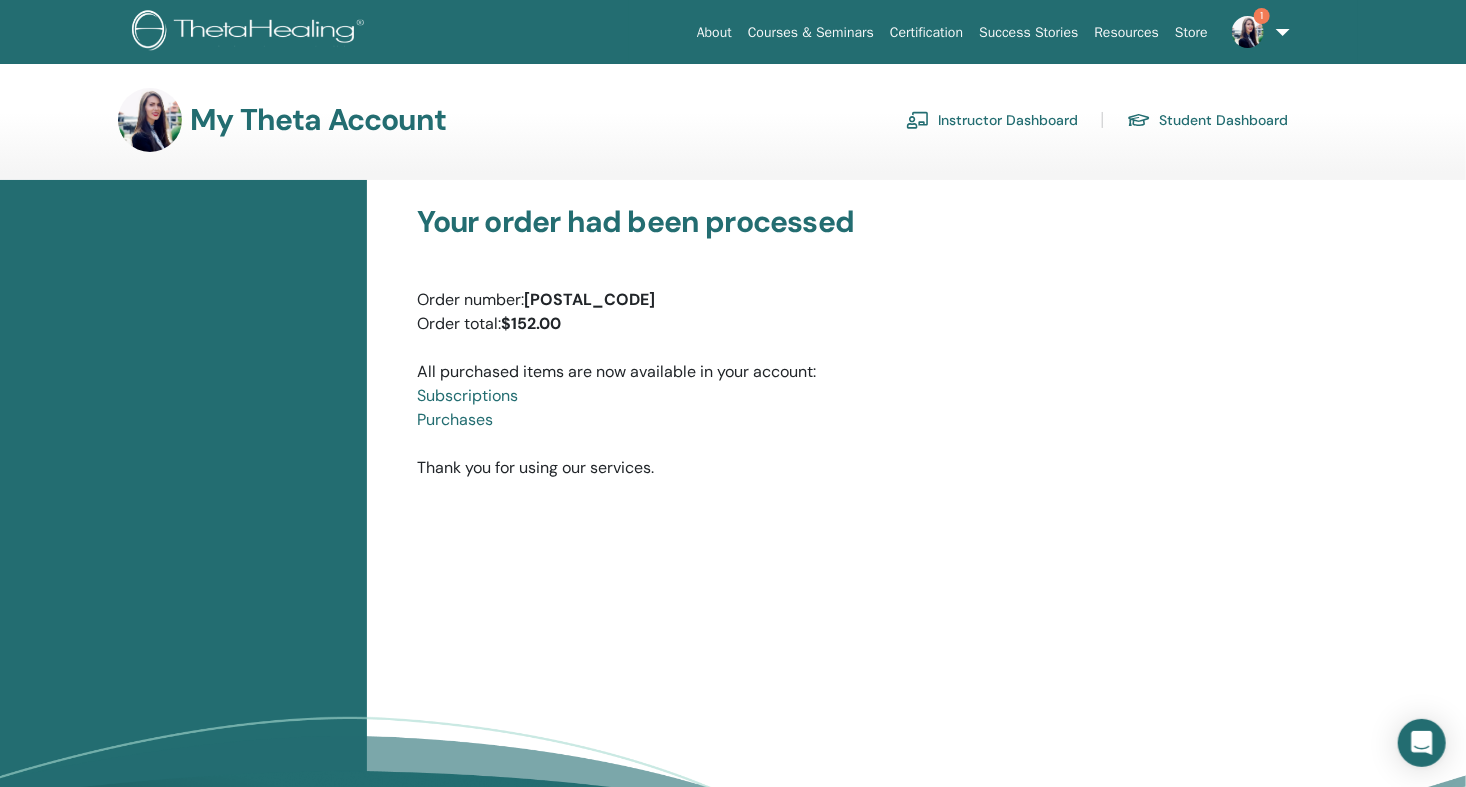 click at bounding box center [1248, 32] 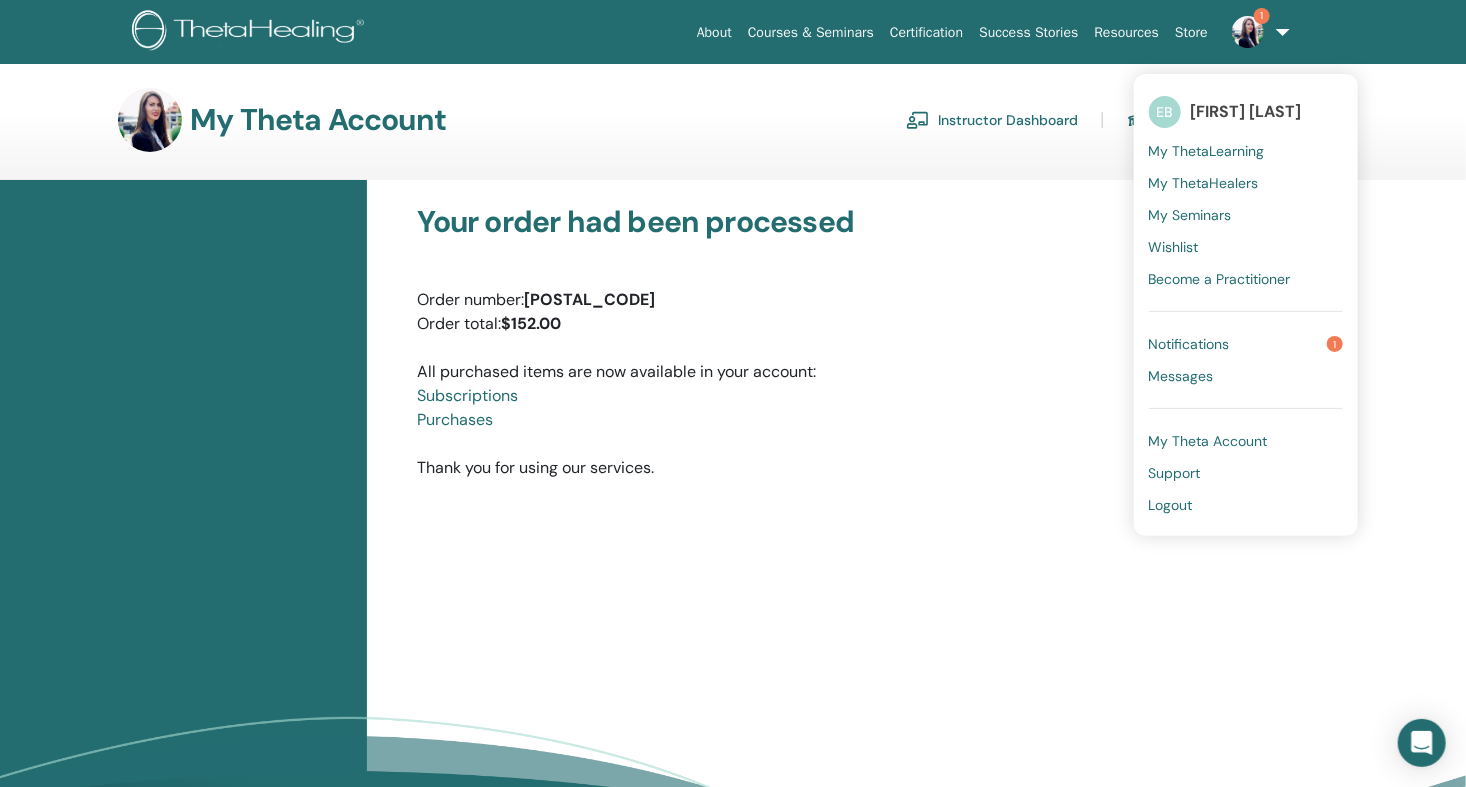 click on "Notifications" at bounding box center [1189, 344] 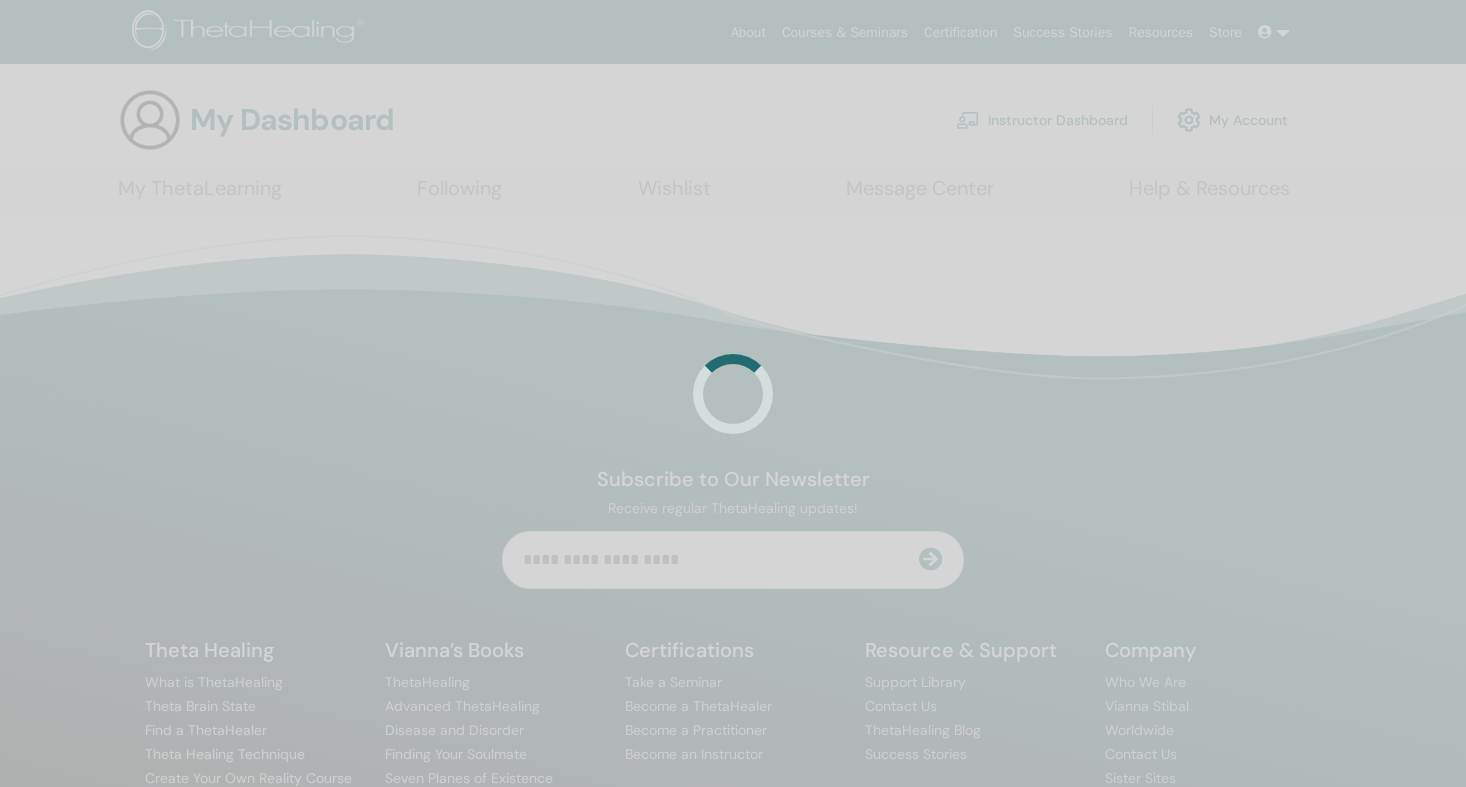 scroll, scrollTop: 0, scrollLeft: 0, axis: both 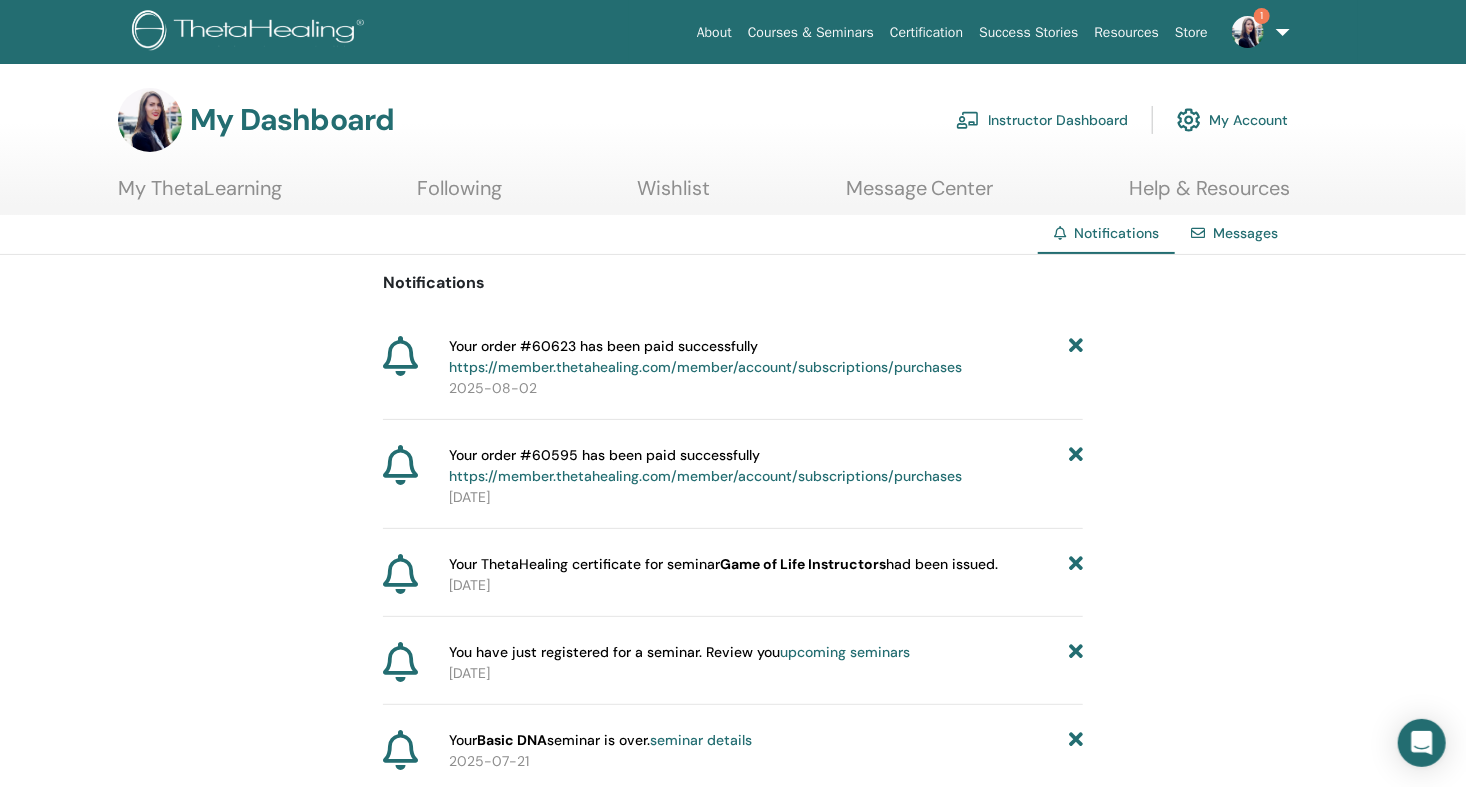 click on "Instructor Dashboard" at bounding box center (1042, 120) 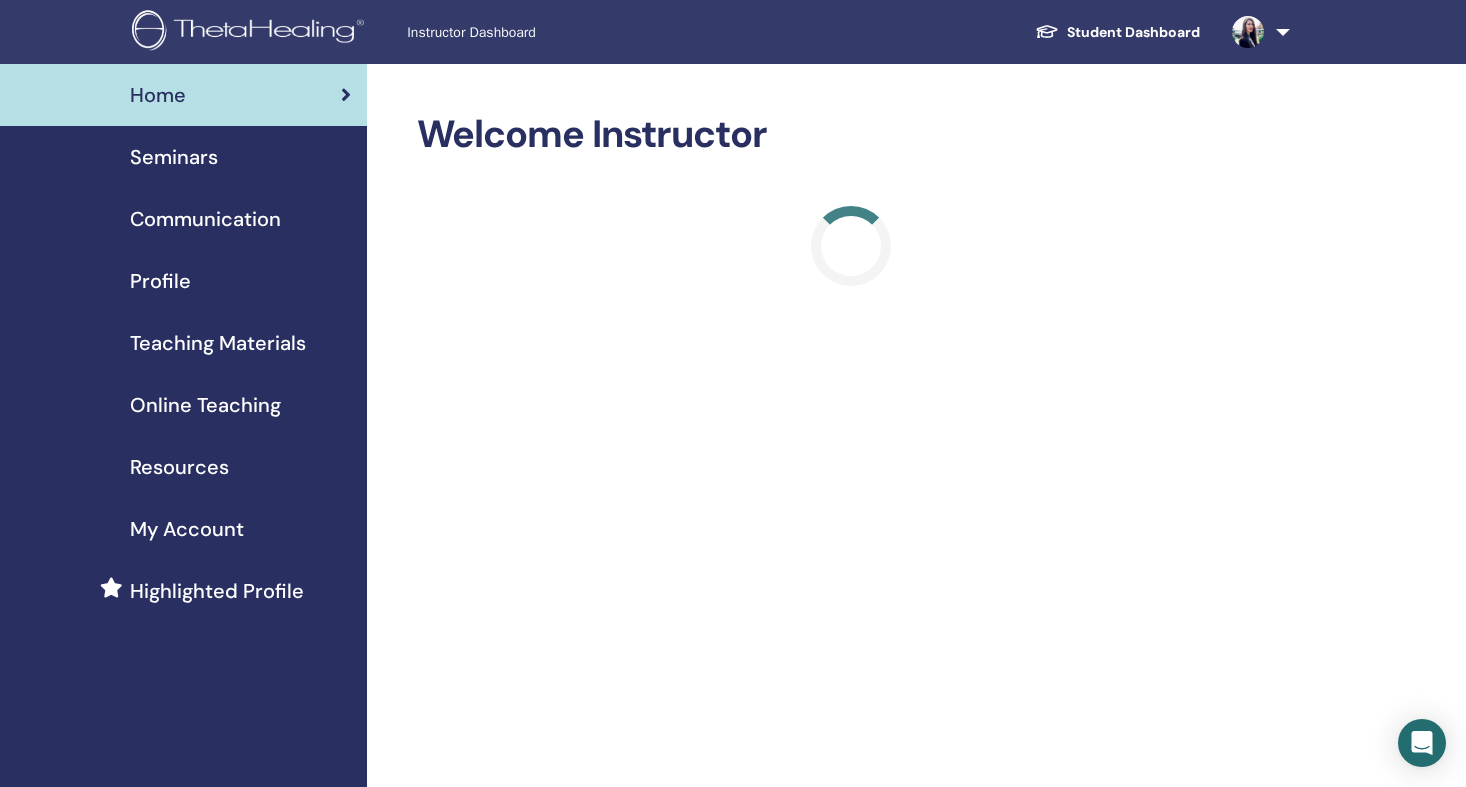 scroll, scrollTop: 0, scrollLeft: 0, axis: both 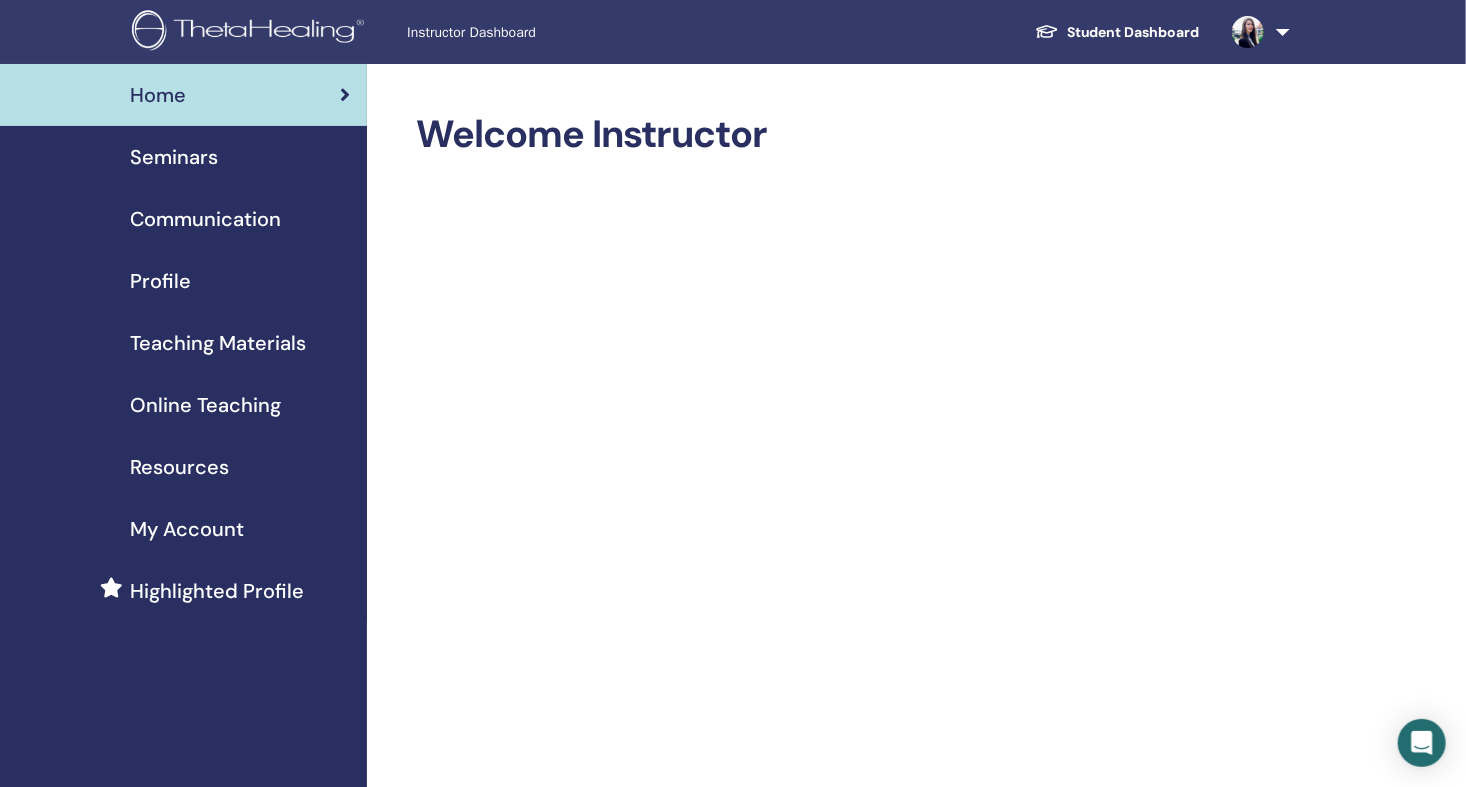 click on "Profile" at bounding box center (160, 281) 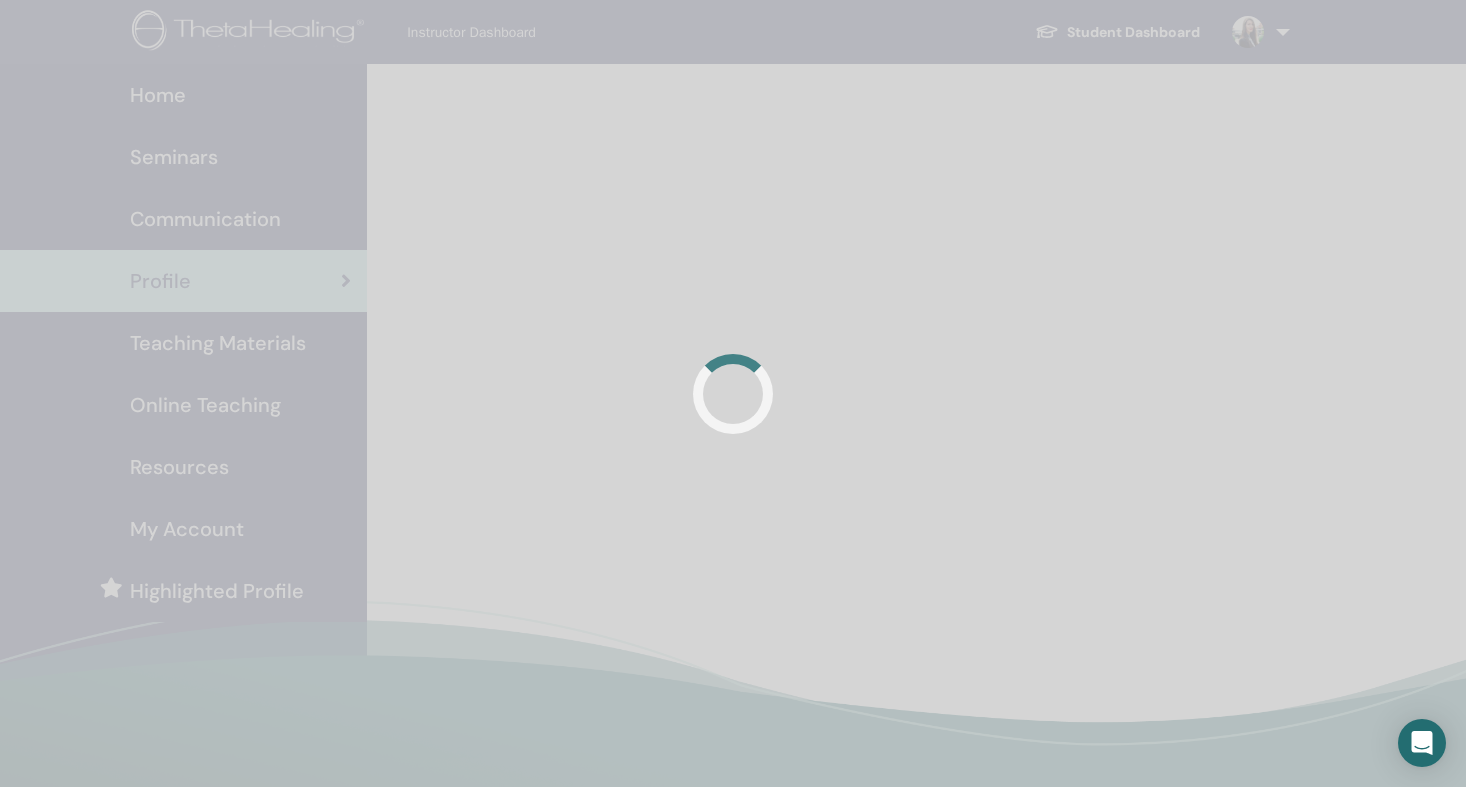 scroll, scrollTop: 0, scrollLeft: 0, axis: both 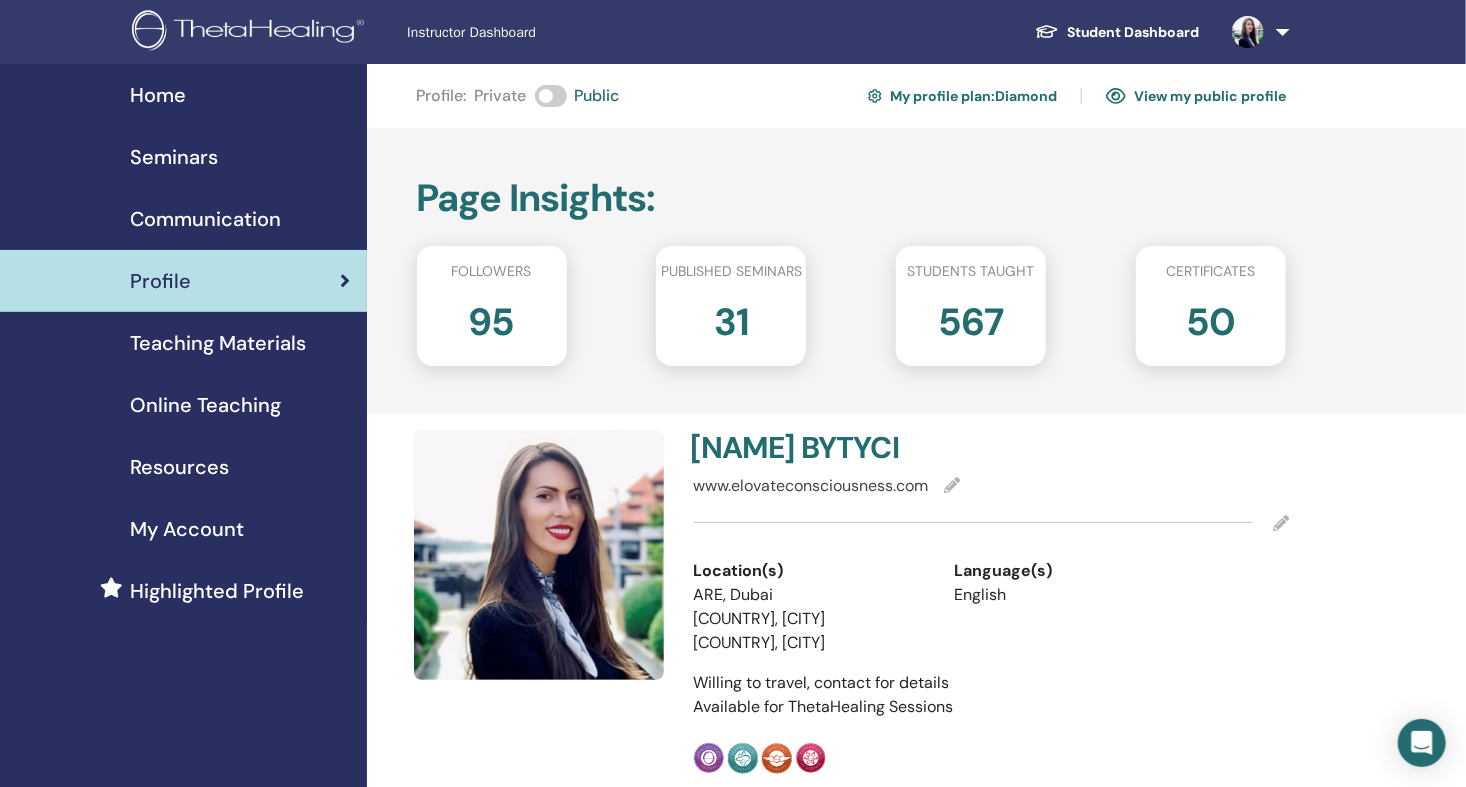 click on "Teaching Materials" at bounding box center [218, 343] 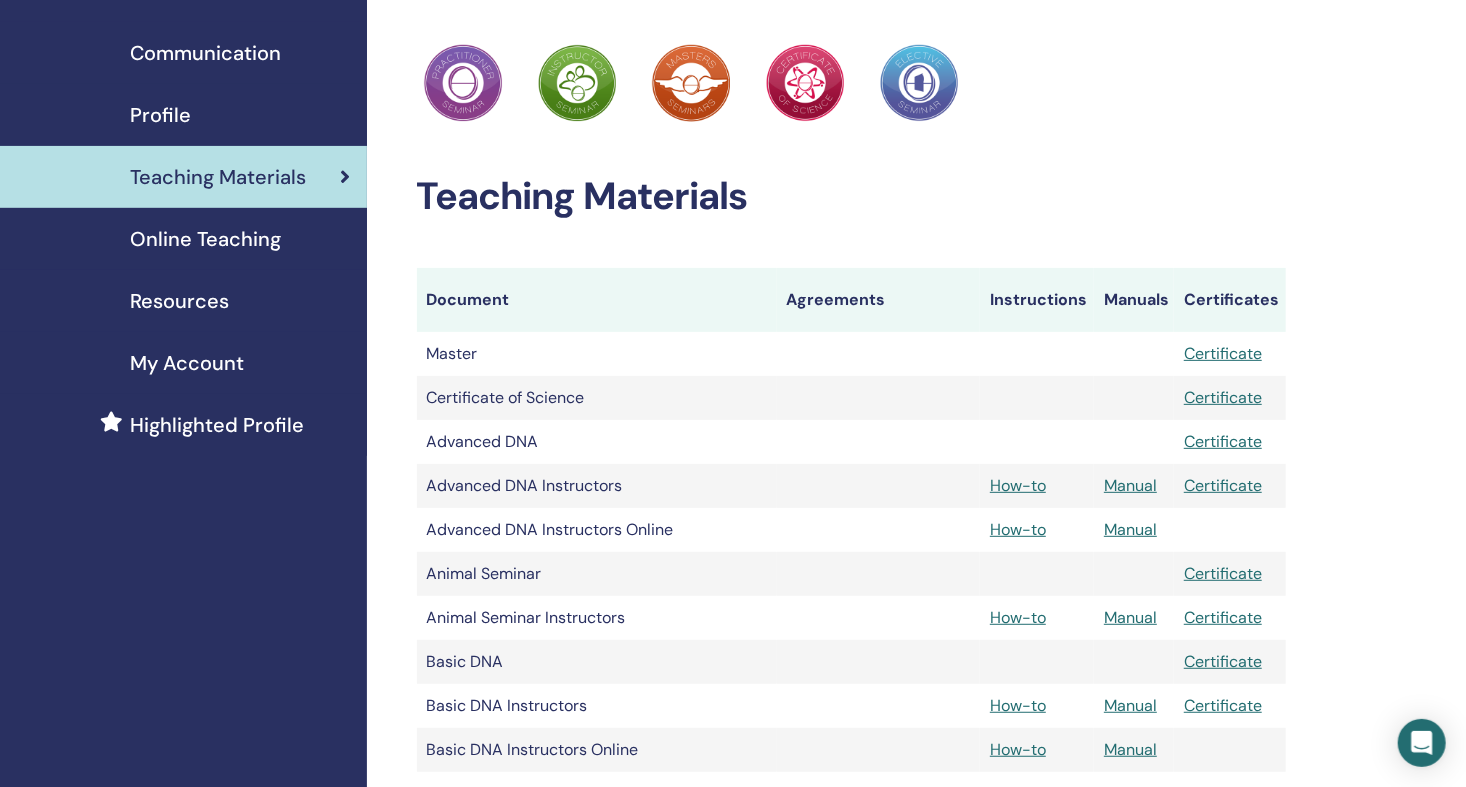 scroll, scrollTop: 0, scrollLeft: 0, axis: both 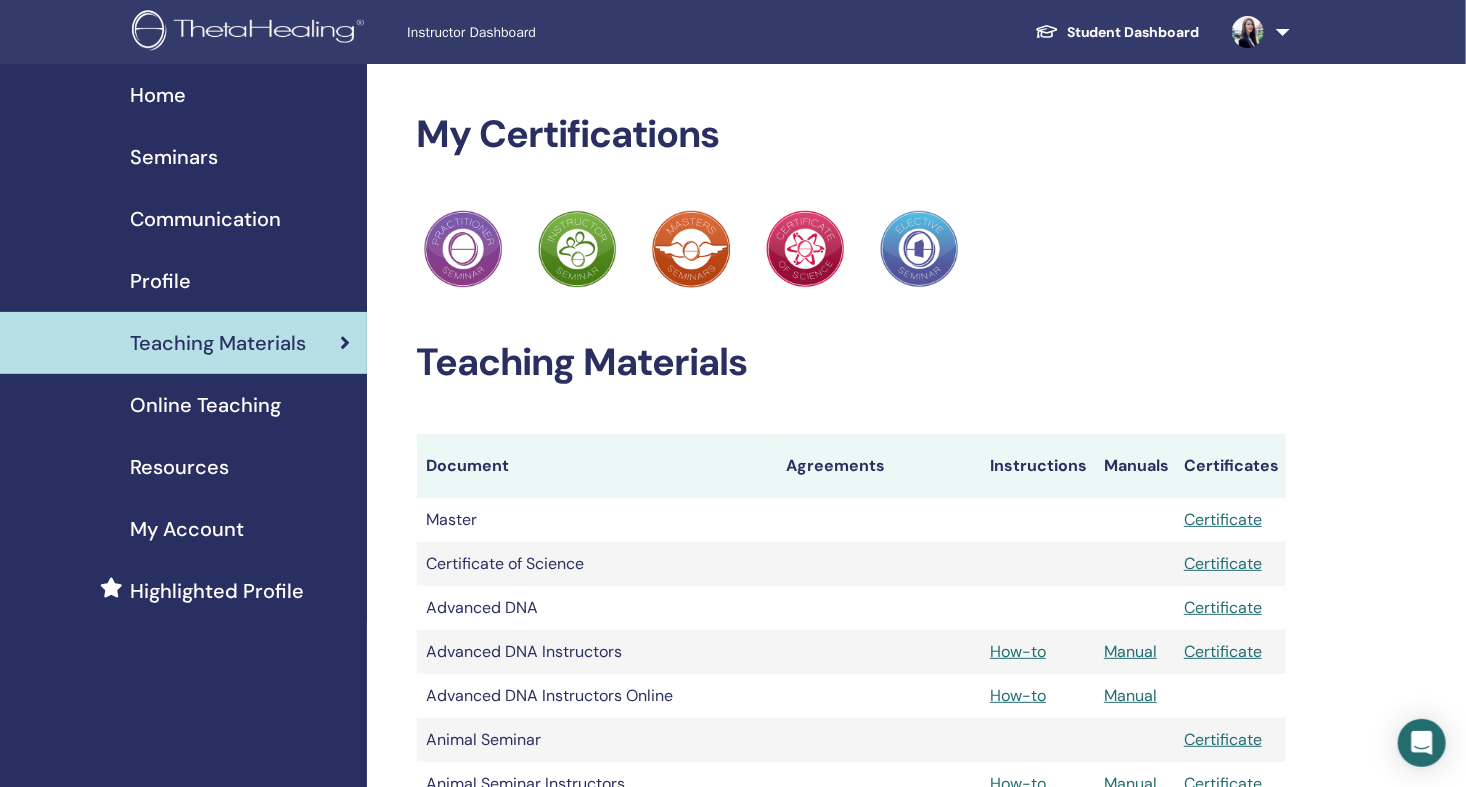 click on "My Account" at bounding box center [187, 529] 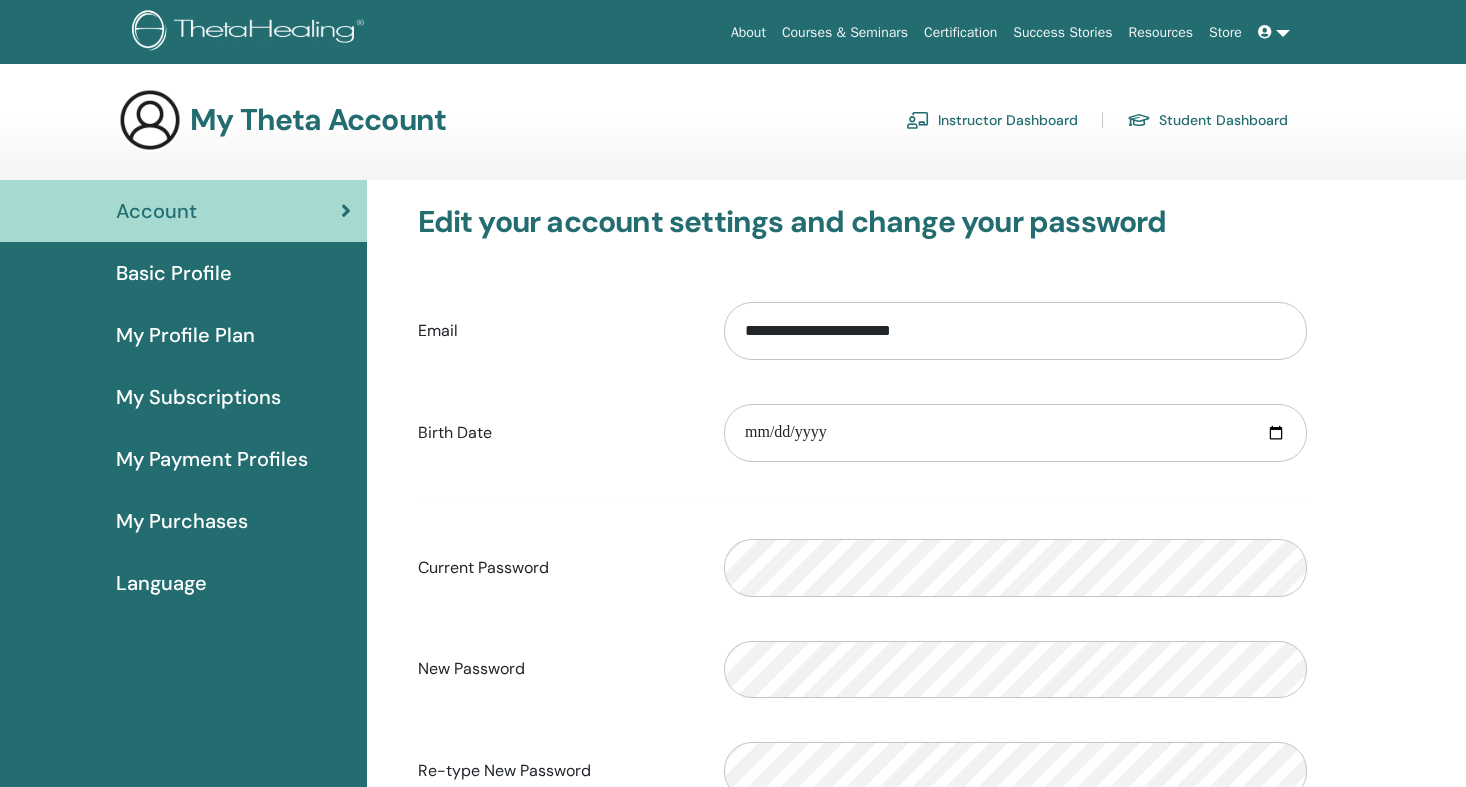 scroll, scrollTop: 0, scrollLeft: 0, axis: both 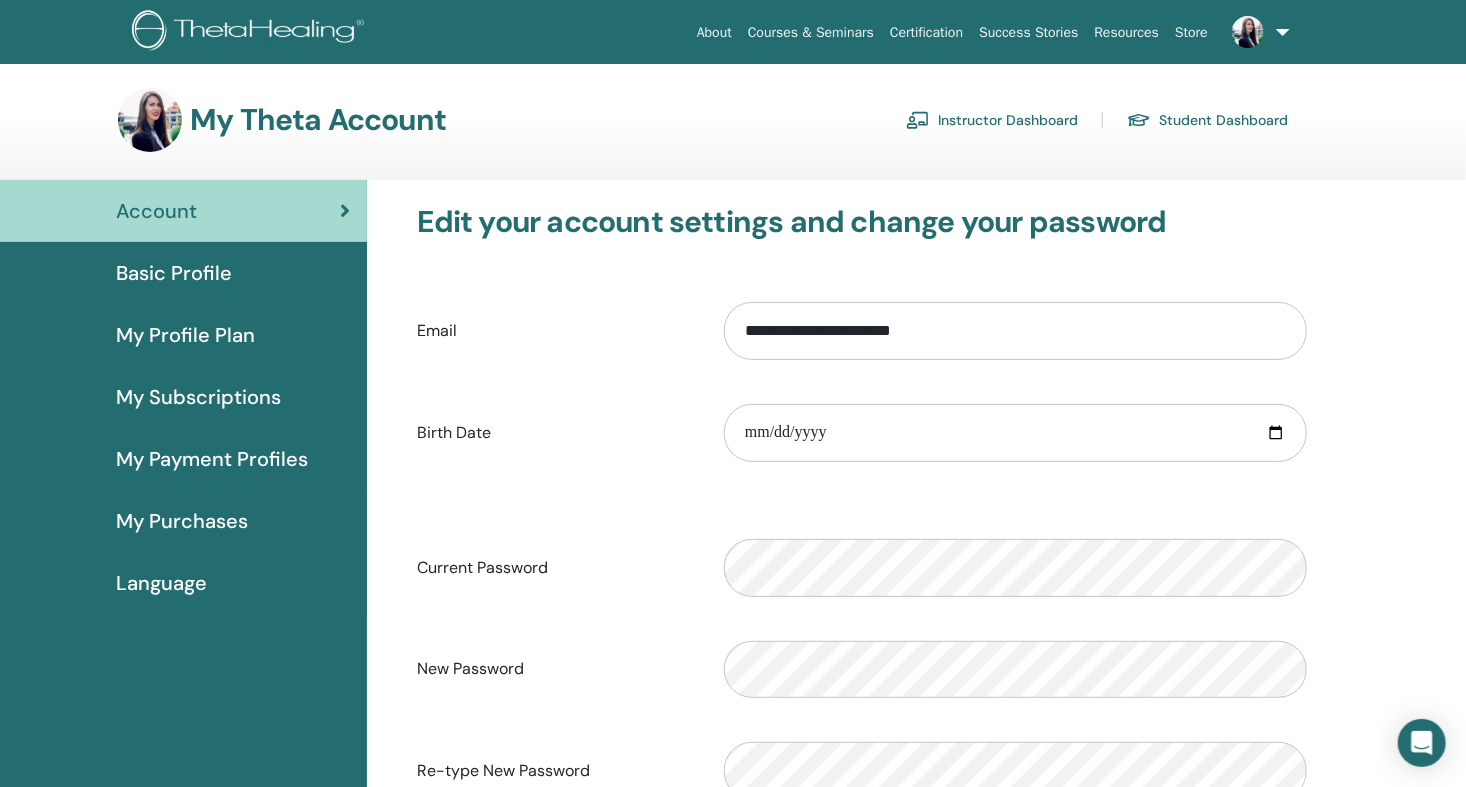 click on "My Subscriptions" at bounding box center [198, 397] 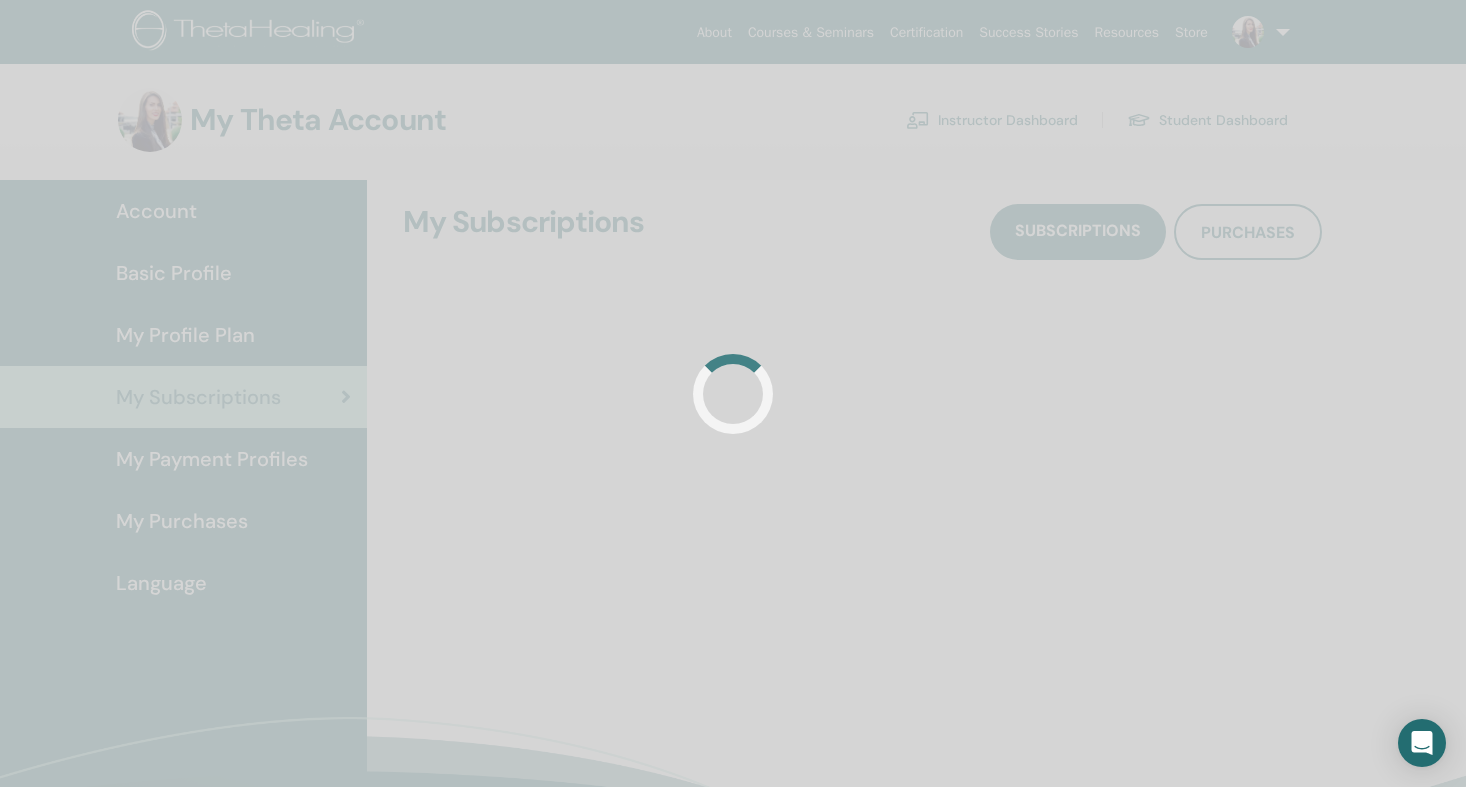 scroll, scrollTop: 0, scrollLeft: 0, axis: both 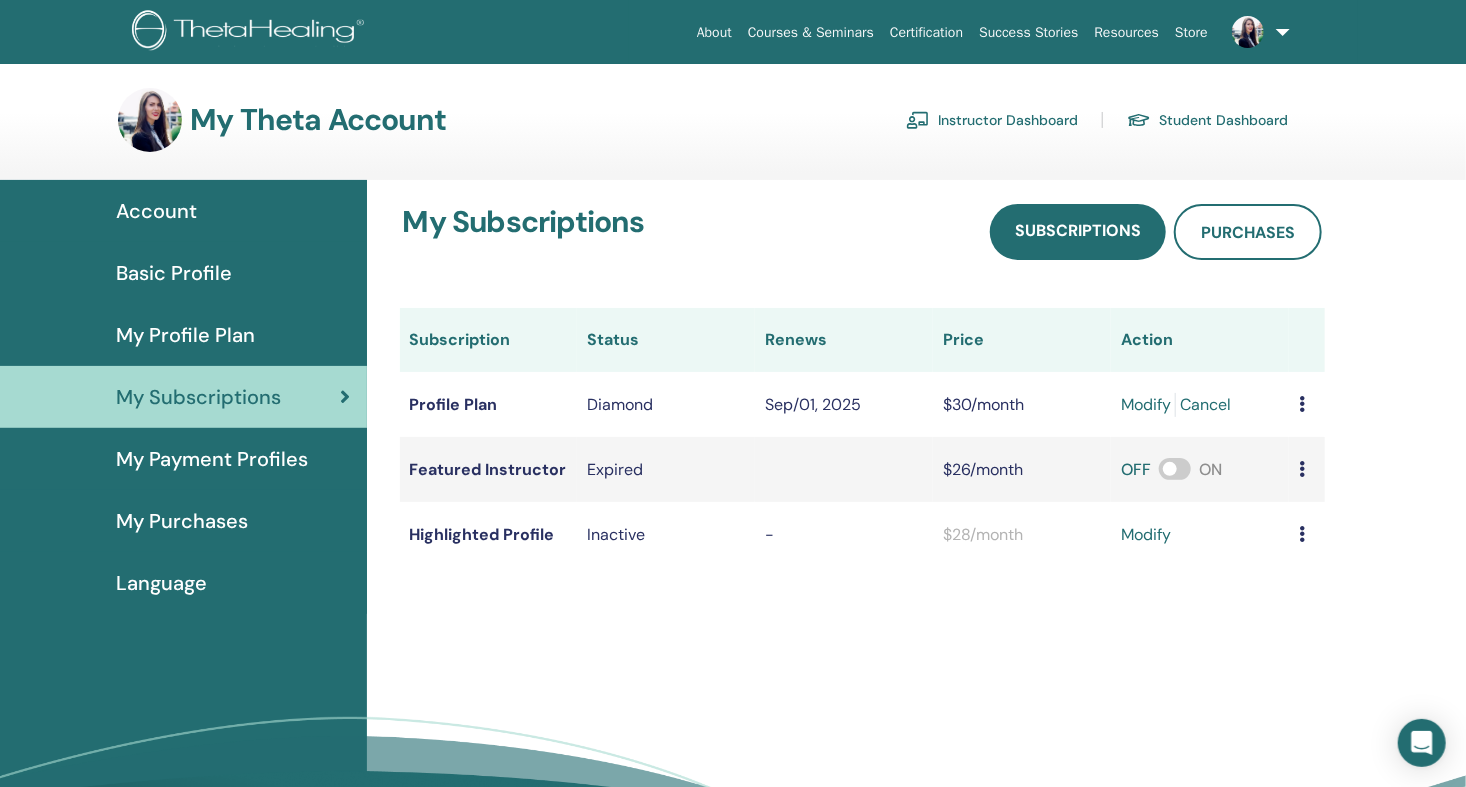 click on "Account" at bounding box center (156, 211) 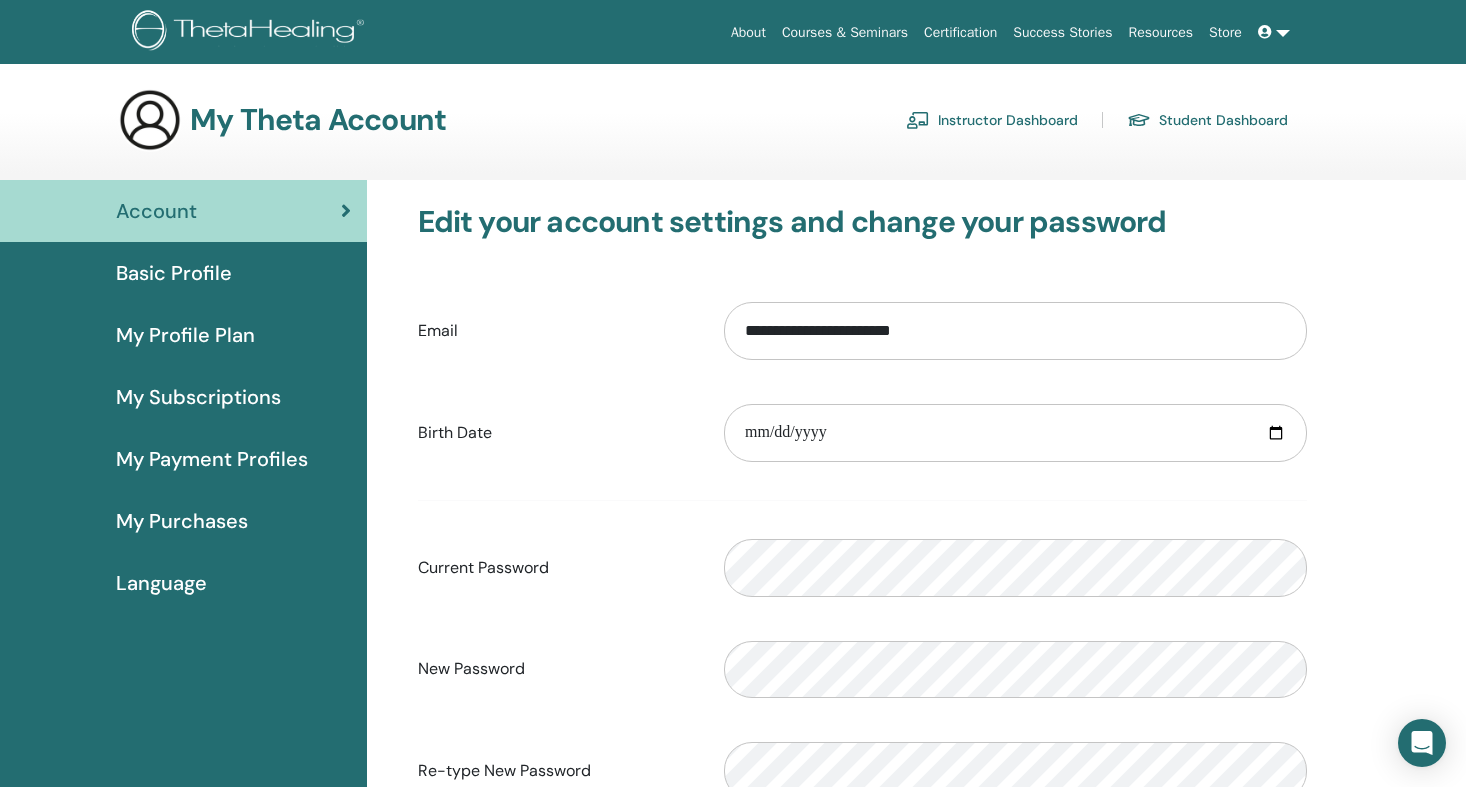scroll, scrollTop: 0, scrollLeft: 0, axis: both 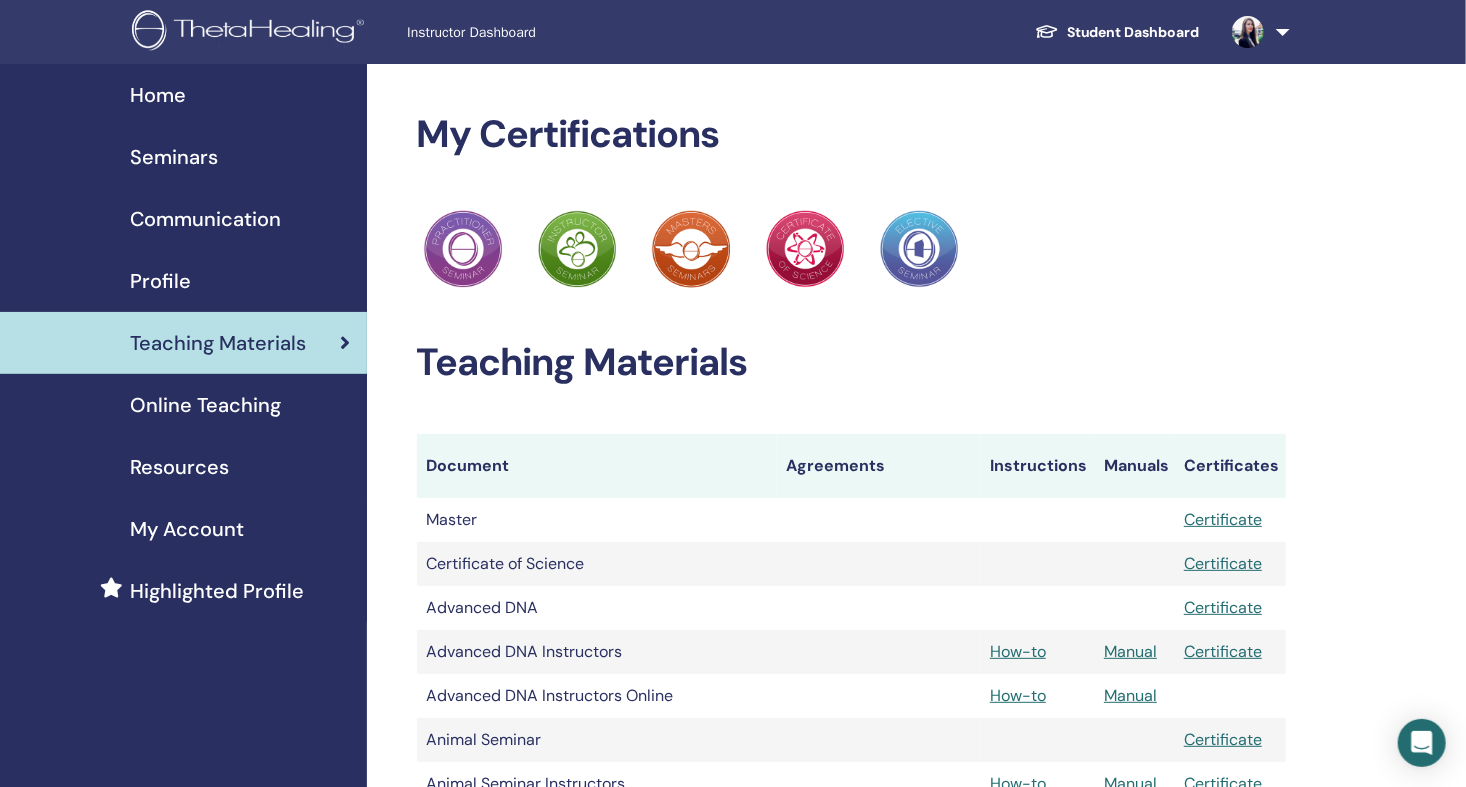 click on "Home" at bounding box center [183, 95] 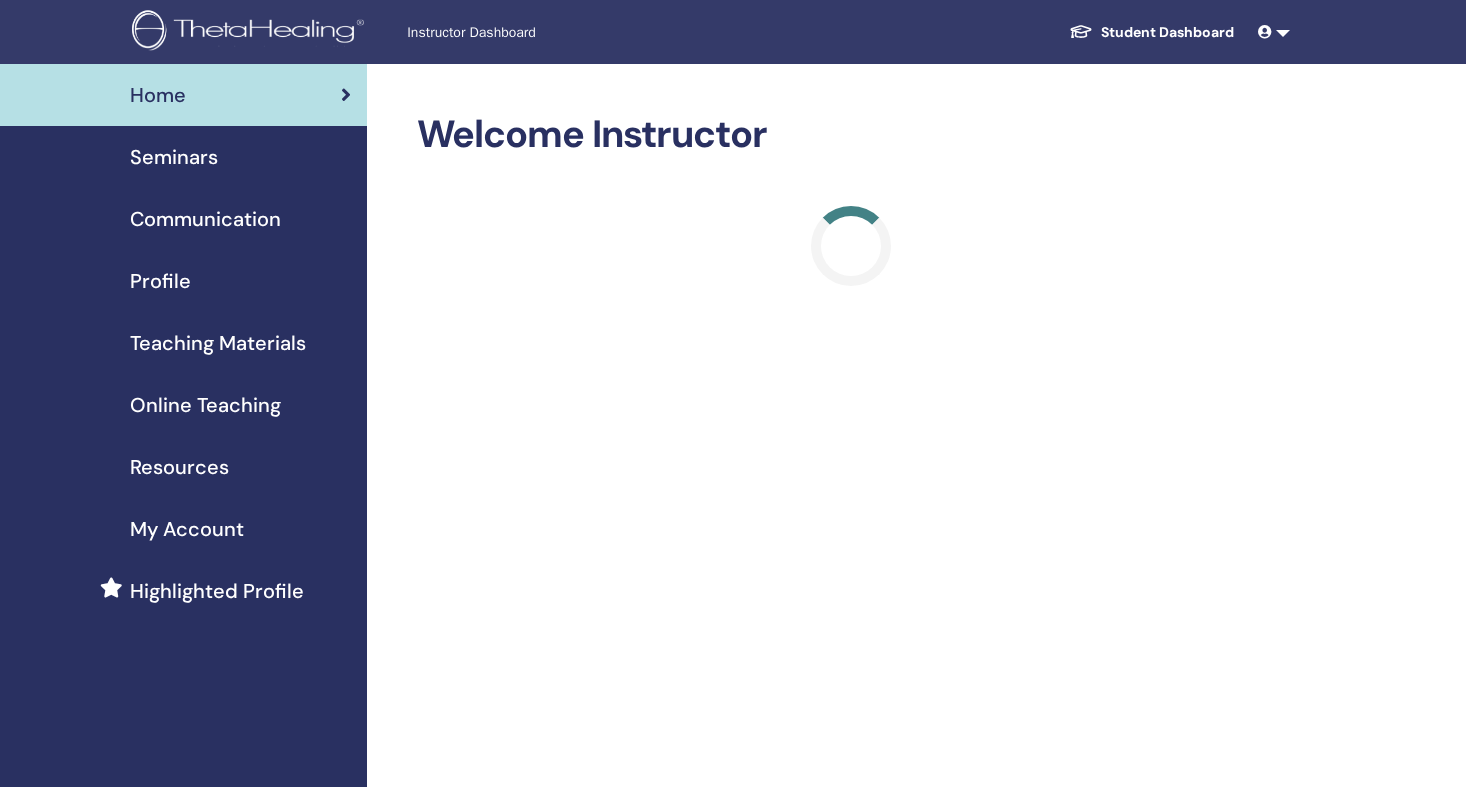 scroll, scrollTop: 0, scrollLeft: 0, axis: both 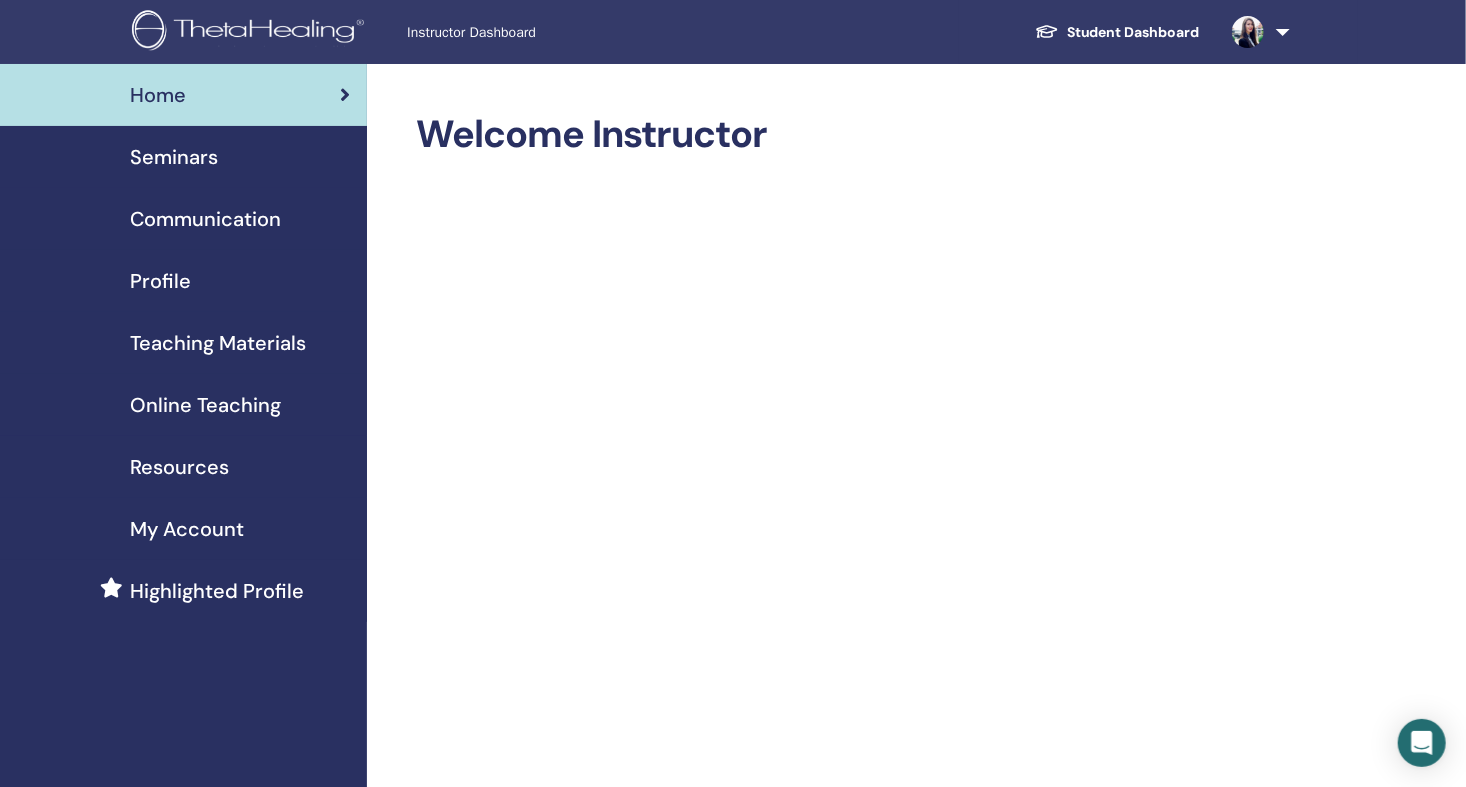 click on "Communication" at bounding box center [205, 219] 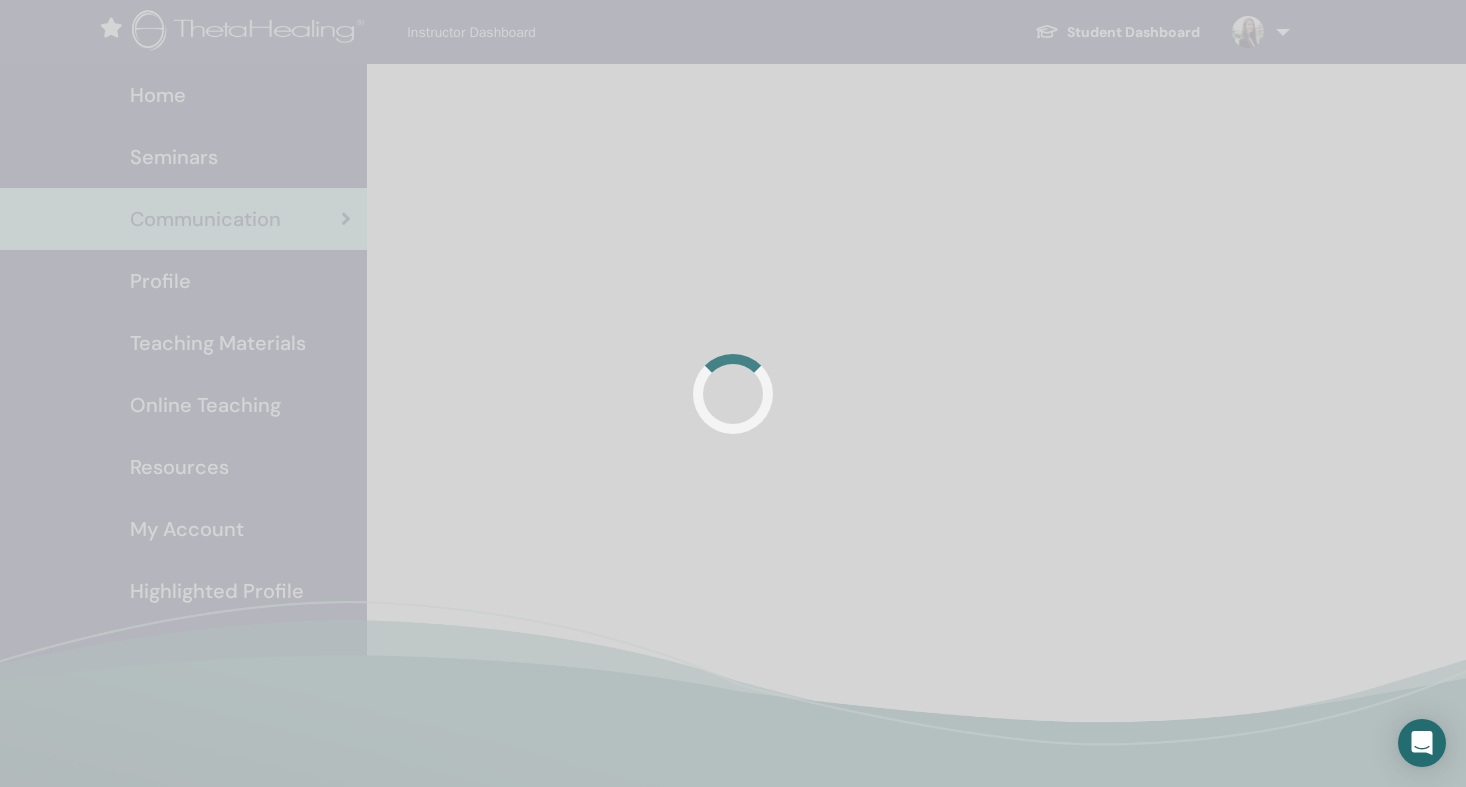 scroll, scrollTop: 0, scrollLeft: 0, axis: both 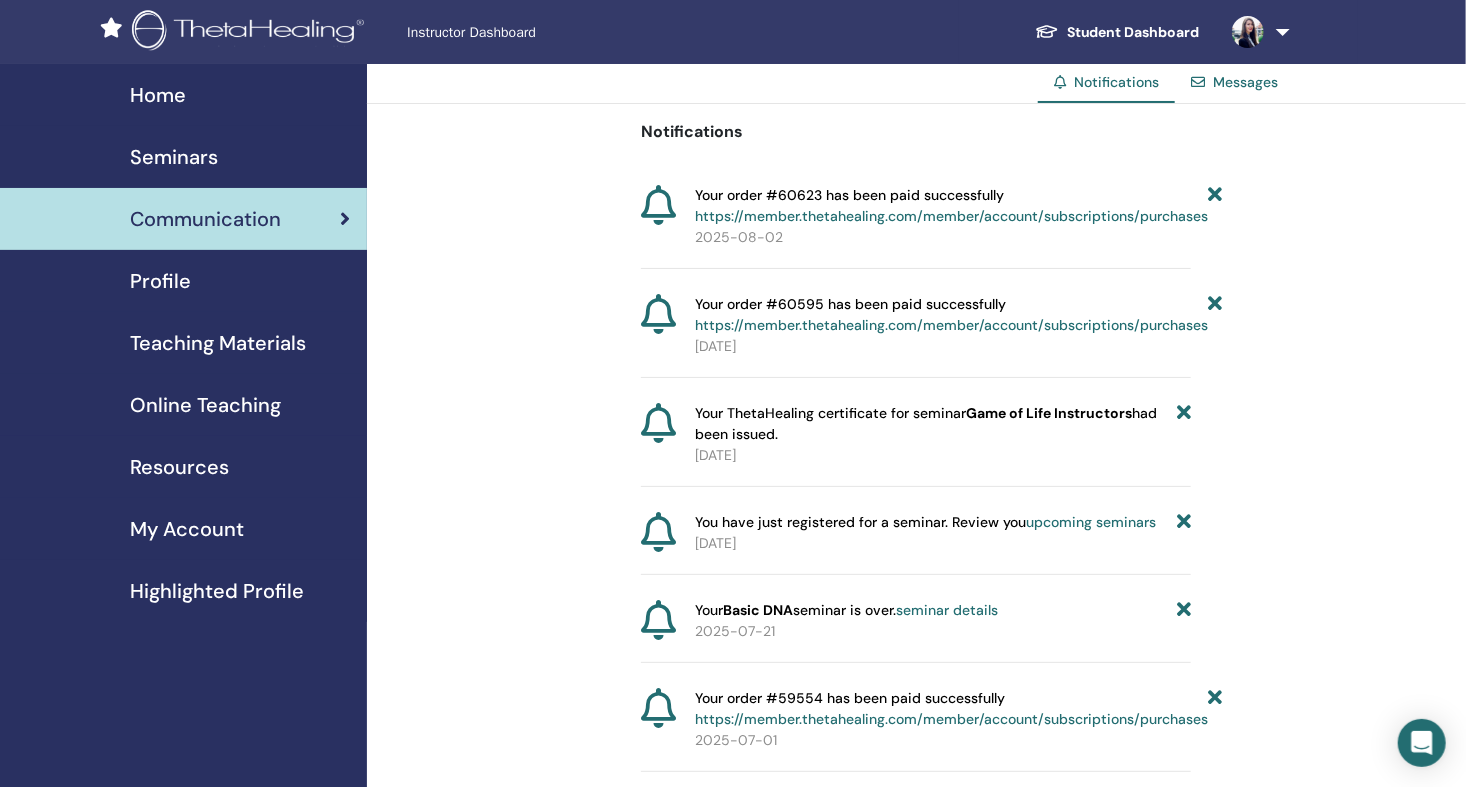 click on "Profile" at bounding box center [160, 281] 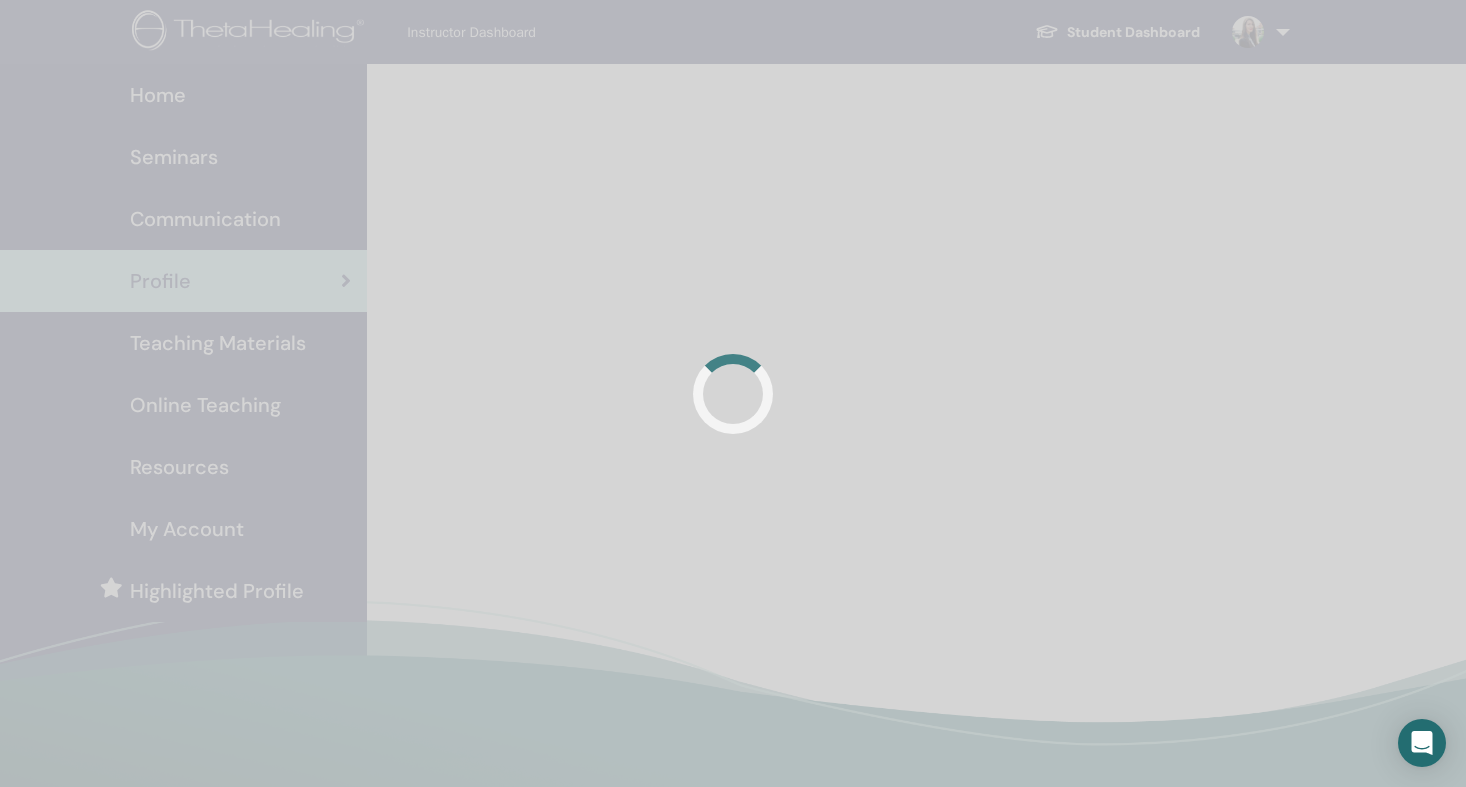 scroll, scrollTop: 0, scrollLeft: 0, axis: both 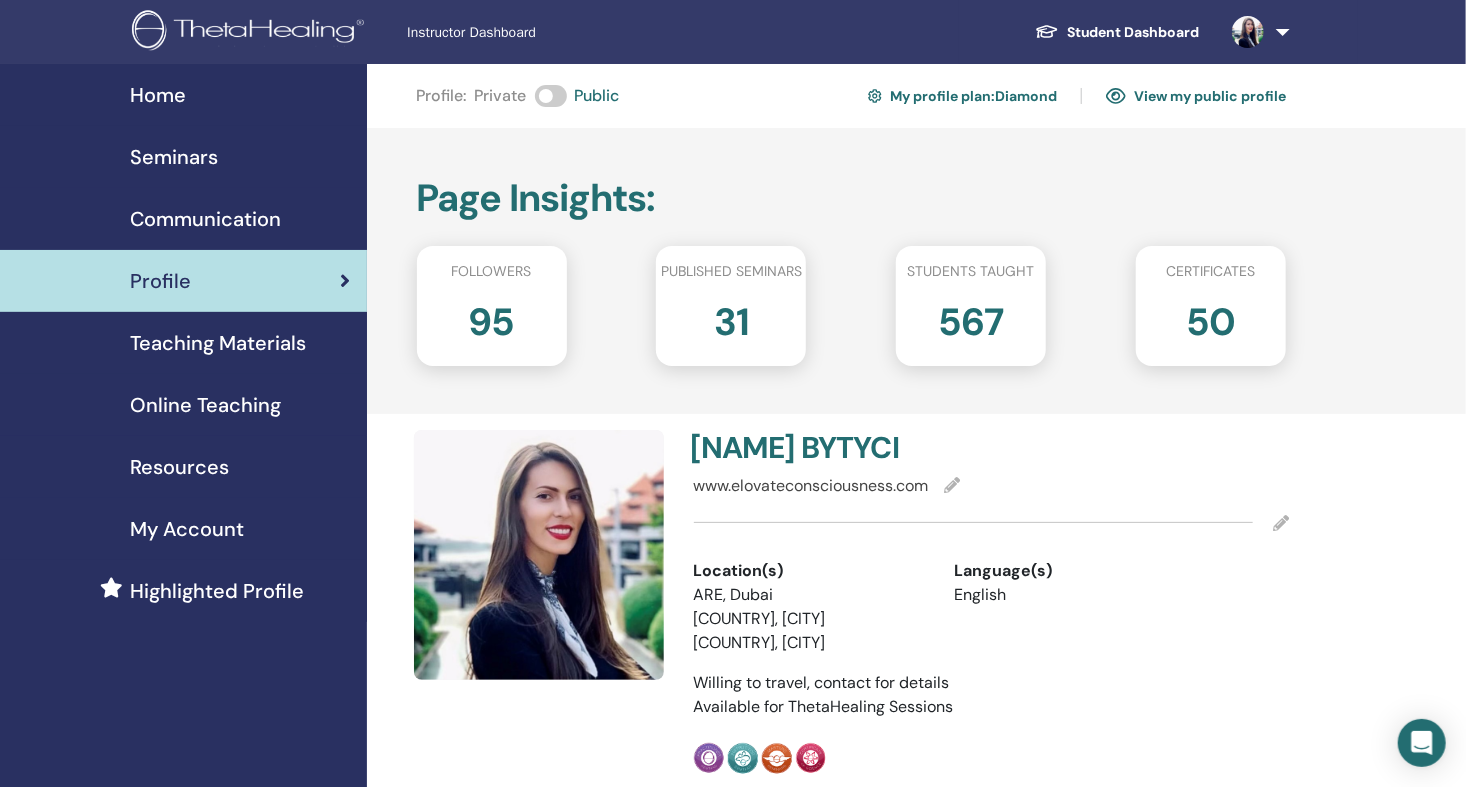 click on "View my public profile" at bounding box center (1196, 96) 